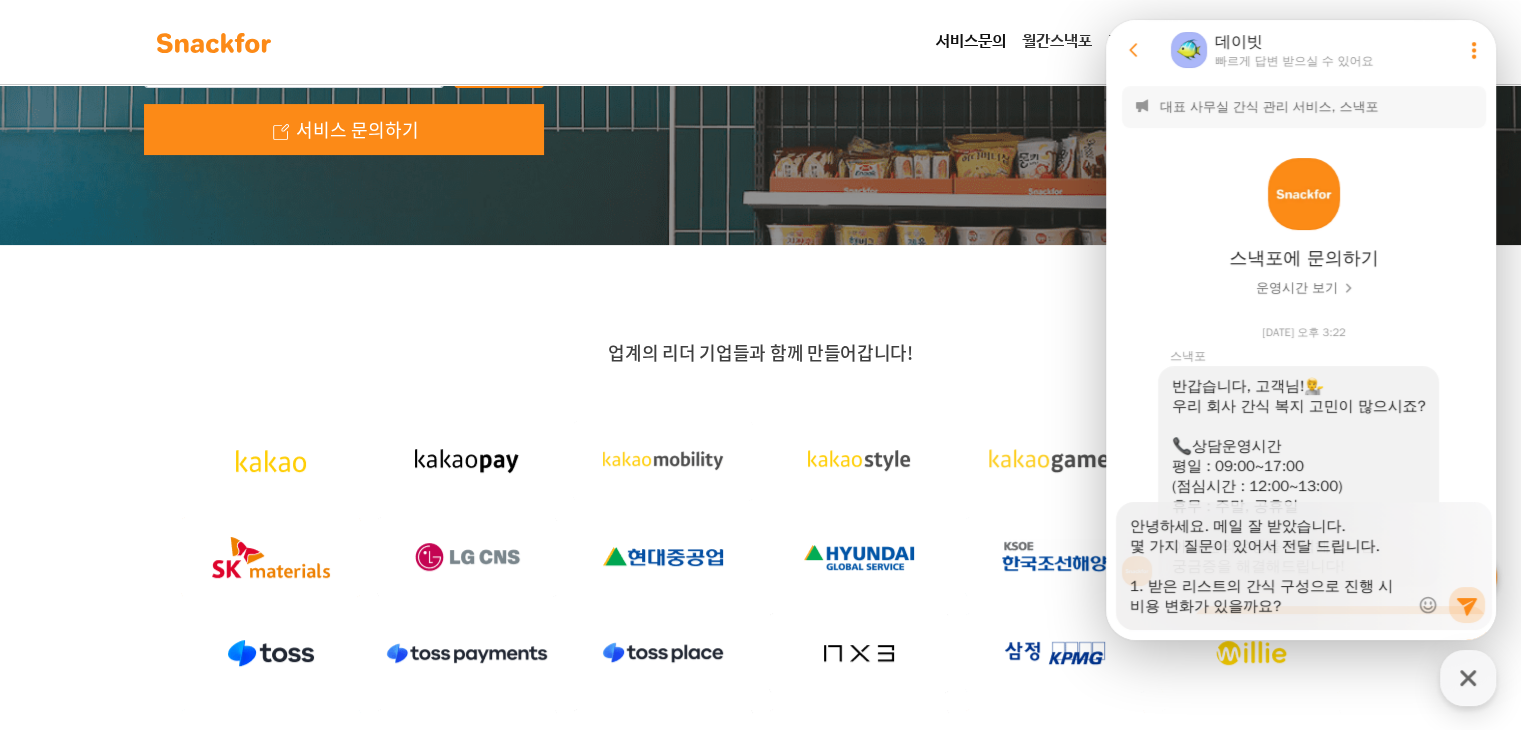 scroll, scrollTop: 0, scrollLeft: 0, axis: both 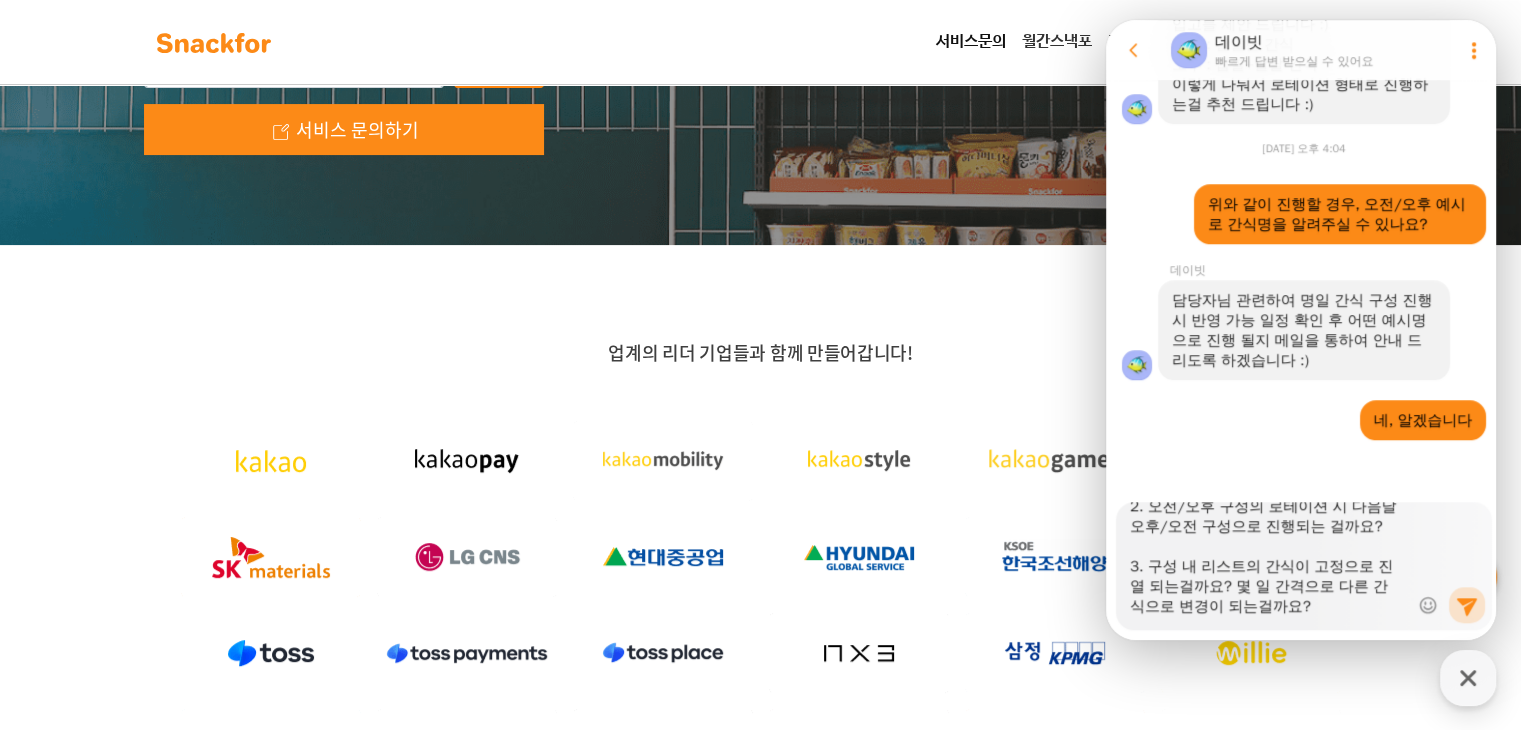 drag, startPoint x: 1320, startPoint y: 598, endPoint x: 1354, endPoint y: 613, distance: 37.161808 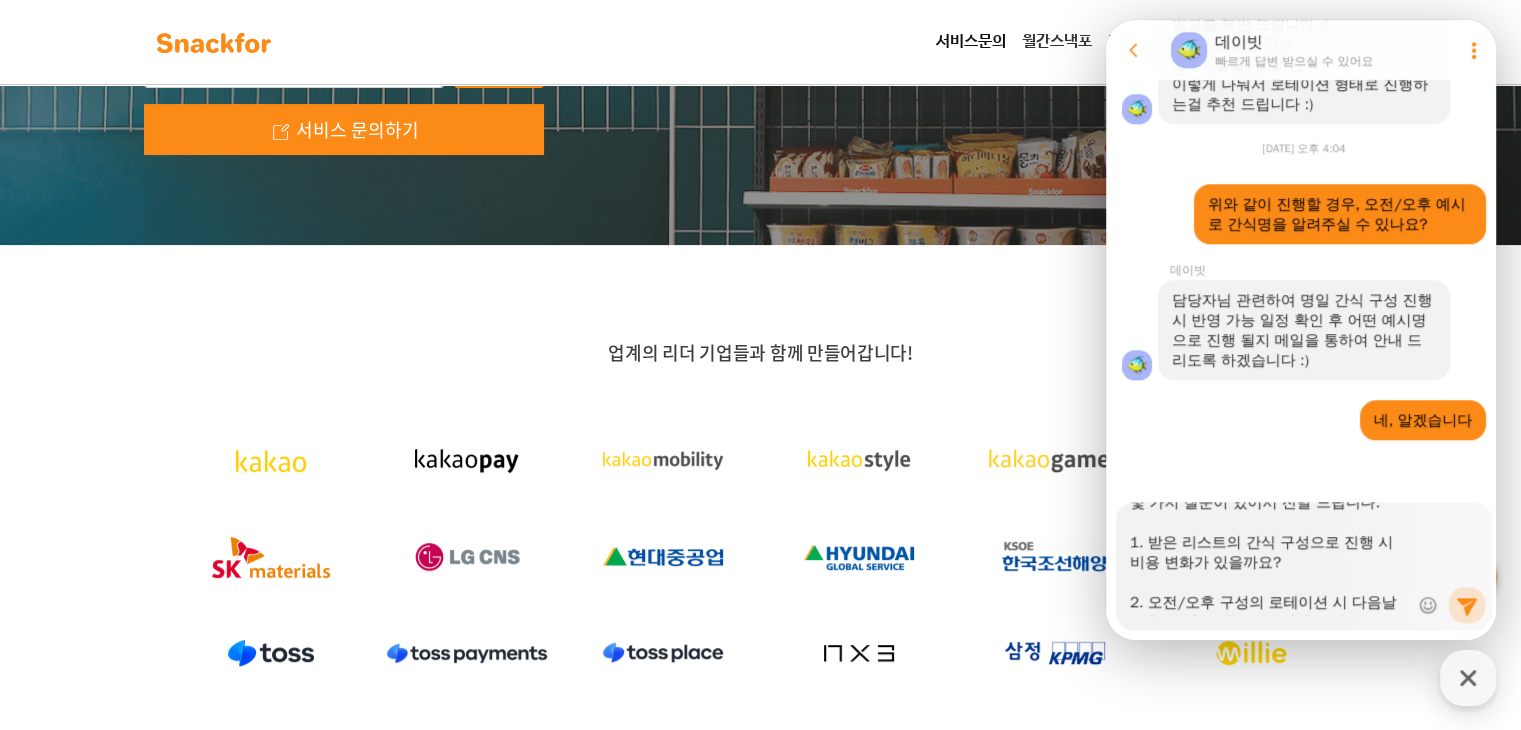 scroll, scrollTop: 0, scrollLeft: 0, axis: both 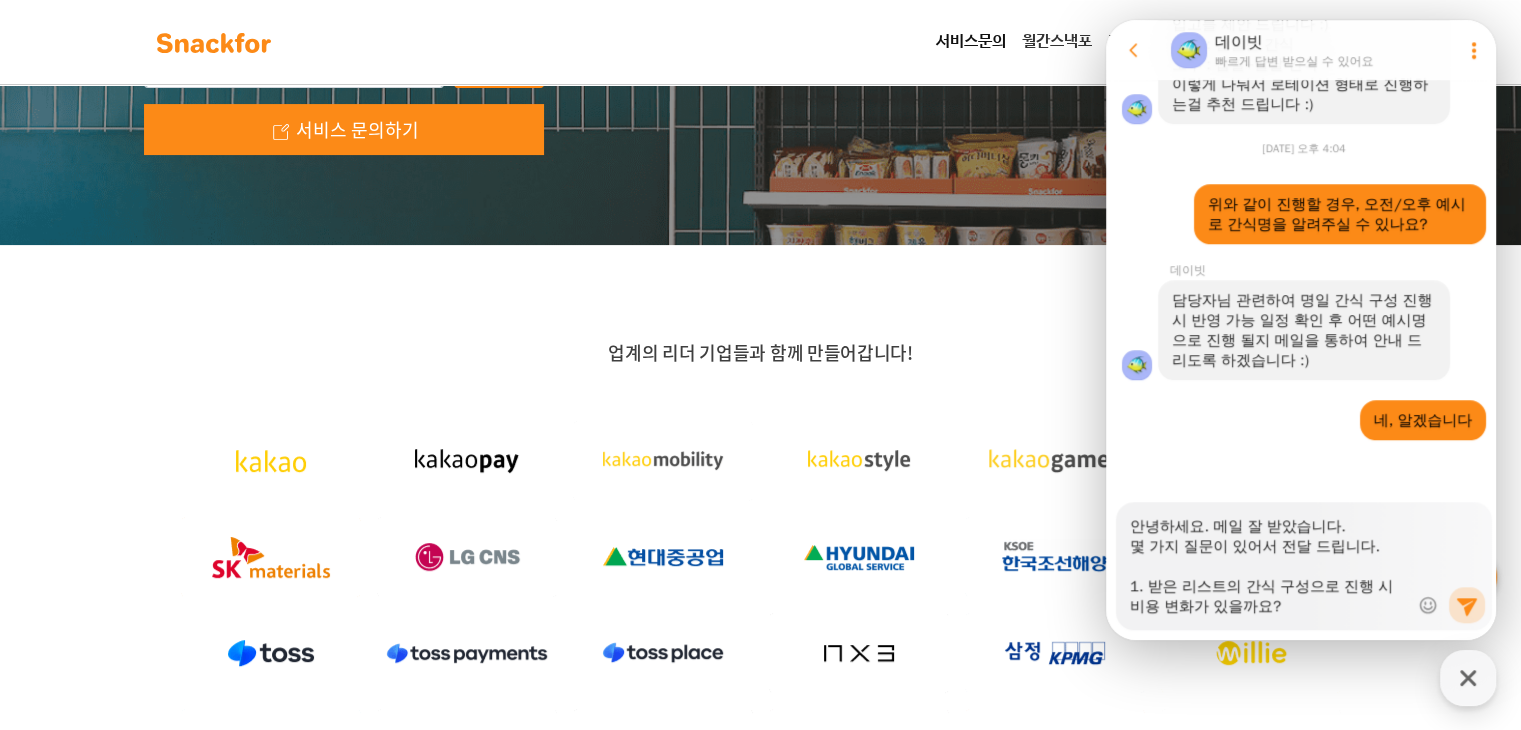 click on "안녕하세요. 메일 잘 받았습니다.
몇 가지 질문이 있어서 전달 드립니다.
1. 받은 리스트의 간식 구성으로 진행 시 비용 변화가 있을까요?
2. 오전/오후 구성의 로테이션 시 다음날 오후/오전 구성으로 진행되는 걸까요?
3. 구성 내 리스트의 간식이 고정으로 진열 되는걸까요? 몇 일 간격으로 다른 간식으로 변경이 되는걸까요?" at bounding box center (1269, 559) 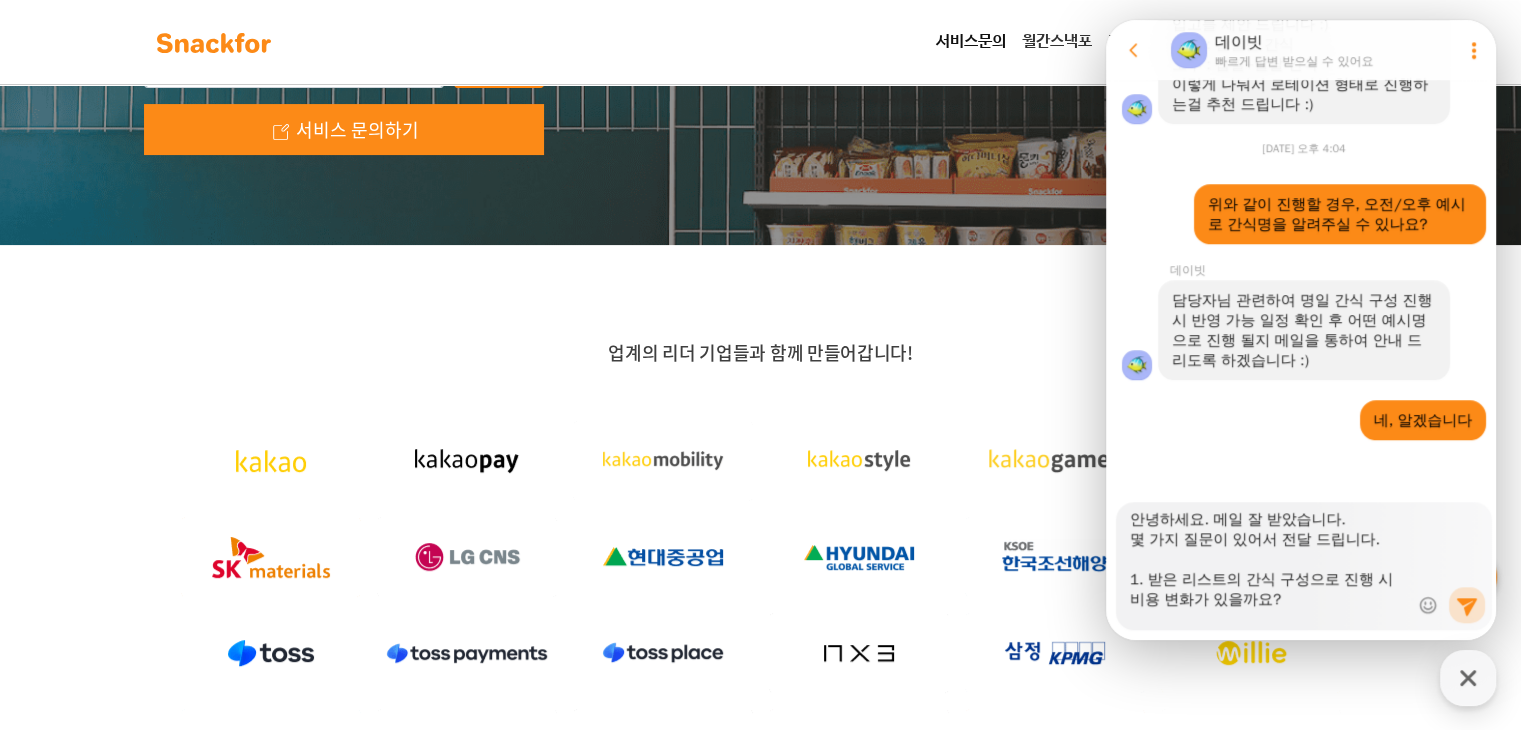 drag, startPoint x: 1317, startPoint y: 605, endPoint x: 1154, endPoint y: 565, distance: 167.83623 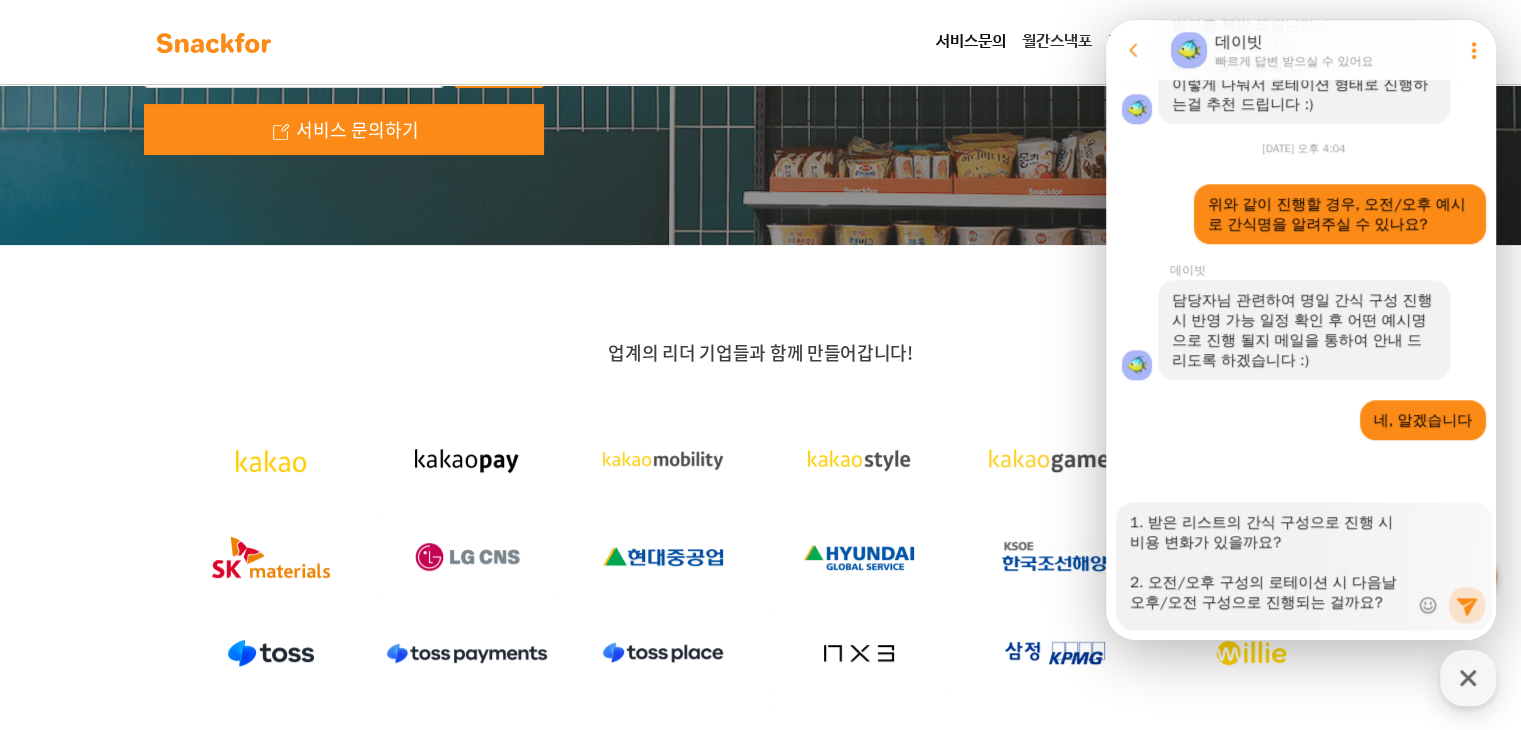 scroll, scrollTop: 107, scrollLeft: 0, axis: vertical 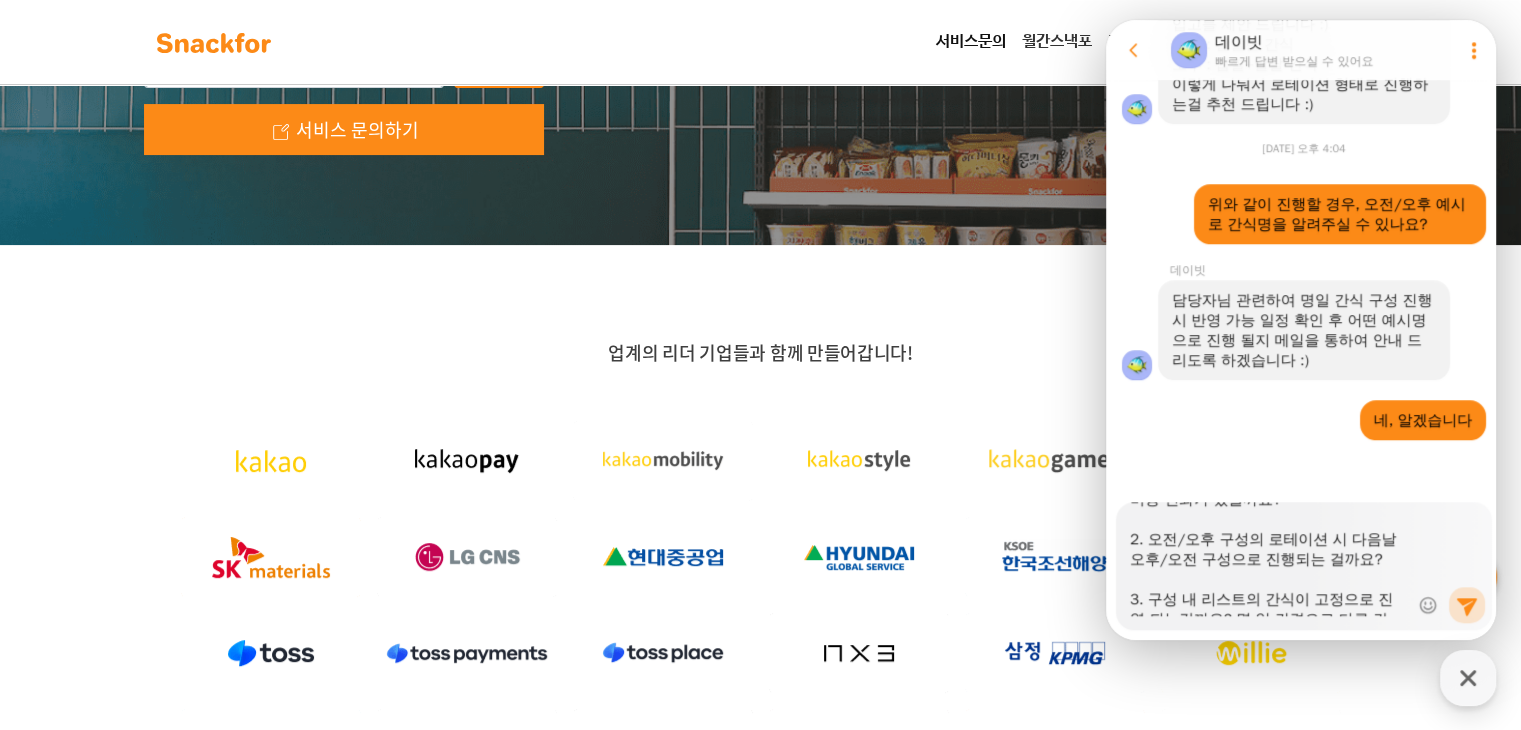 click on "안녕하세요. 메일 잘 받았습니다.
몇 가지 질문이 있어서 전달 드립니다.
1. 받은 리스트의 간식 구성으로 진행 시 비용 변화가 있을까요?
2. 오전/오후 구성의 로테이션 시 다음날 오후/오전 구성으로 진행되는 걸까요?
3. 구성 내 리스트의 간식이 고정으로 진열 되는걸까요? 몇 일 간격으로 다른 간식으로 변경이 되는걸까요?" at bounding box center [1269, 559] 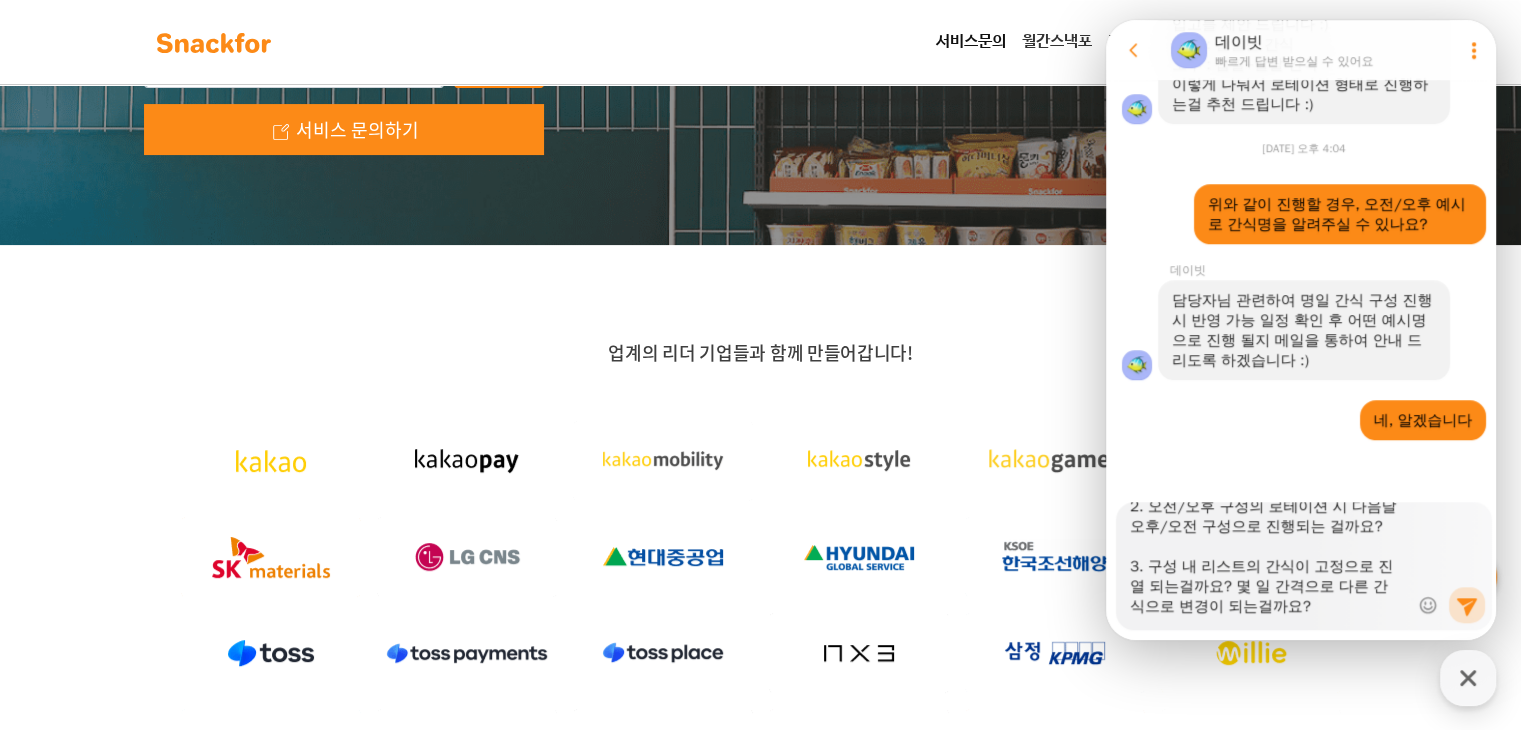 click on "안녕하세요. 메일 잘 받았습니다.
몇 가지 질문이 있어서 전달 드립니다.
1. 받은 리스트의 간식 구성으로 진행 시 비용 변화가 있을까요?
2. 오전/오후 구성의 로테이션 시 다음날 오후/오전 구성으로 진행되는 걸까요?
3. 구성 내 리스트의 간식이 고정으로 진열 되는걸까요? 몇 일 간격으로 다른 간식으로 변경이 되는걸까요?" at bounding box center (1269, 559) 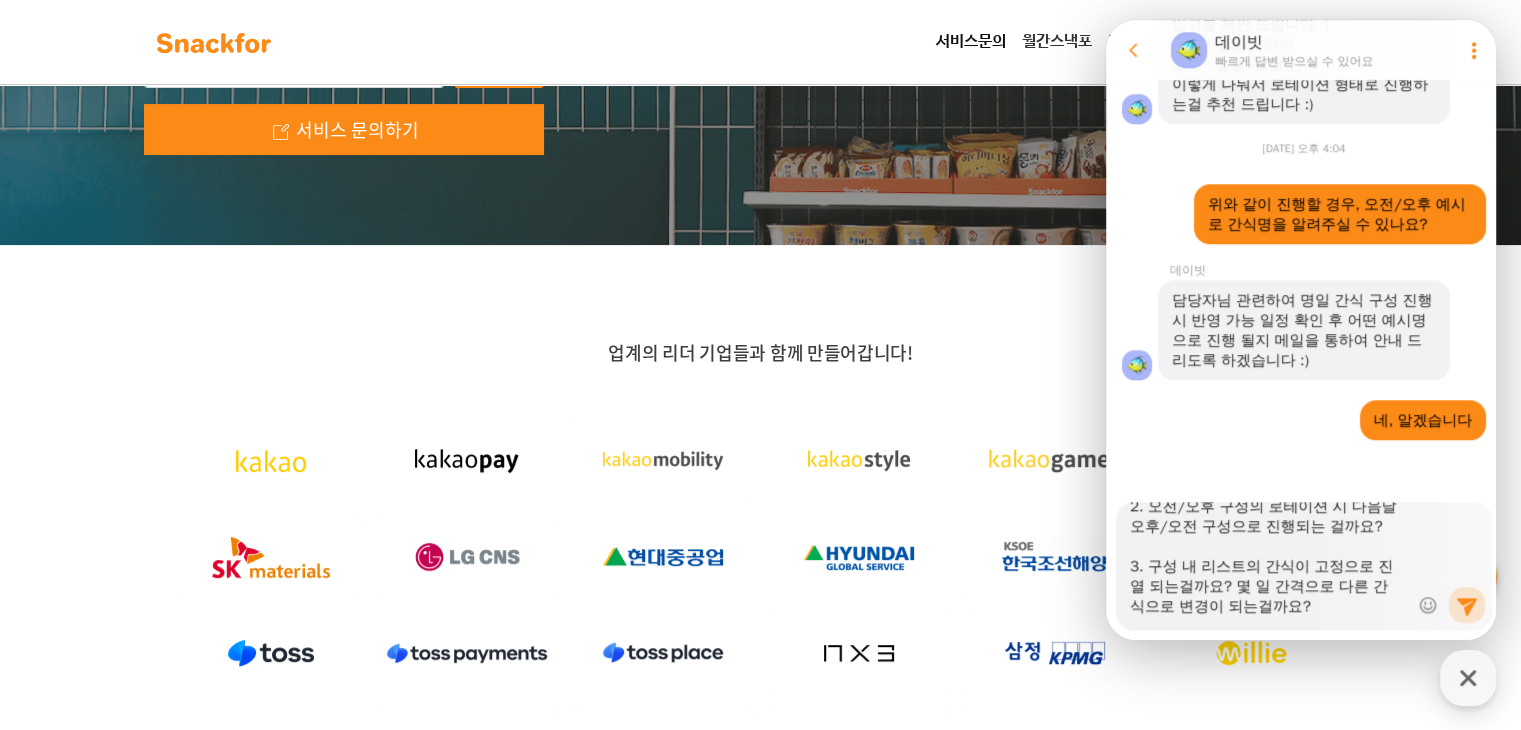 click on "안녕하세요. 메일 잘 받았습니다.
몇 가지 질문이 있어서 전달 드립니다.
1. 받은 리스트의 간식 구성으로 진행 시 비용 변화가 있을까요?
2. 오전/오후 구성의 로테이션 시 다음날 오후/오전 구성으로 진행되는 걸까요?
3. 구성 내 리스트의 간식이 고정으로 진열 되는걸까요? 몇 일 간격으로 다른 간식으로 변경이 되는걸까요?" at bounding box center (1269, 559) 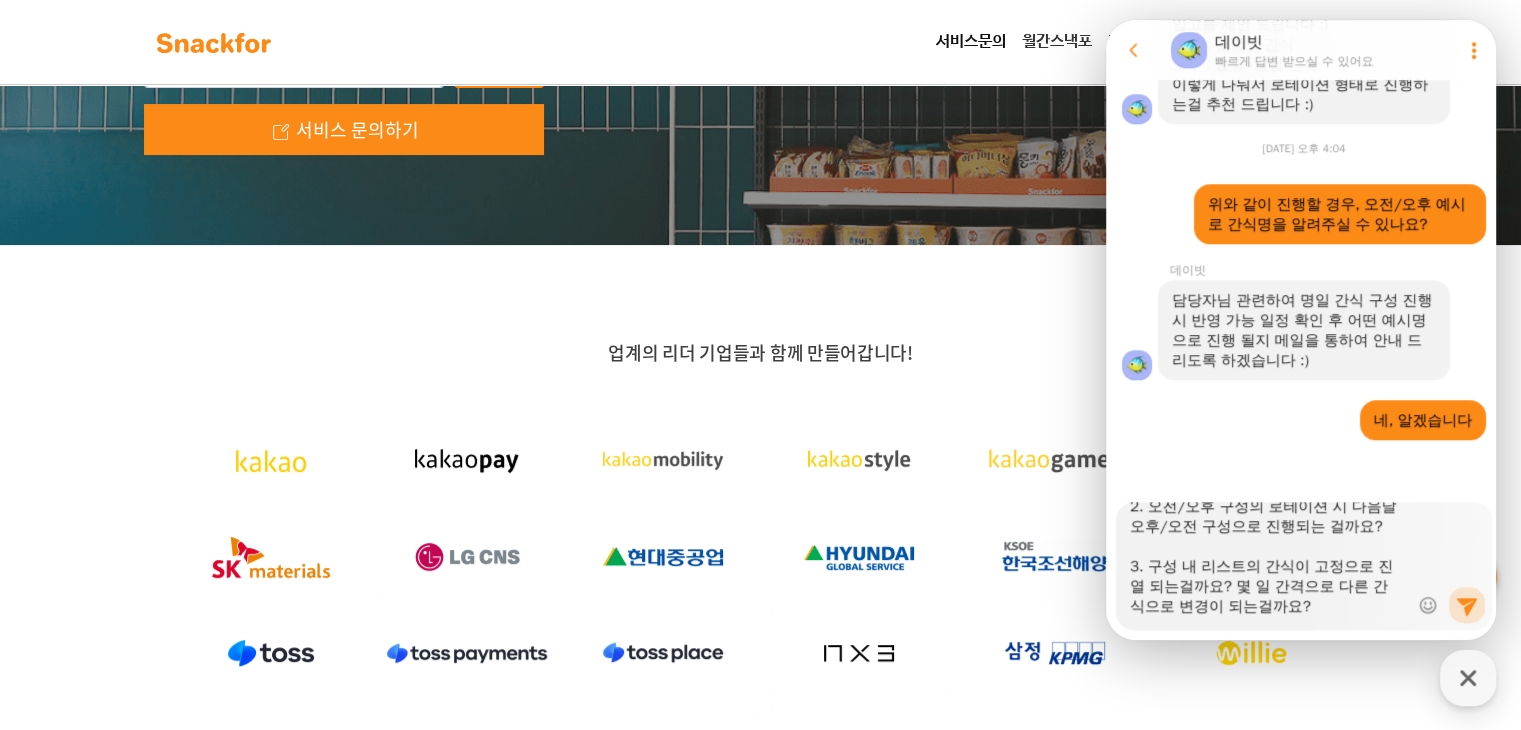 click on "안녕하세요. 메일 잘 받았습니다.
몇 가지 질문이 있어서 전달 드립니다.
1. 받은 리스트의 간식 구성으로 진행 시 비용 변화가 있을까요?
2. 오전/오후 구성의 로테이션 시 다음날 오후/오전 구성으로 진행되는 걸까요?
3. 구성 내 리스트의 간식이 고정으로 진열 되는걸까요? 몇 일 간격으로 다른 간식으로 변경이 되는걸까요?" at bounding box center (1269, 559) 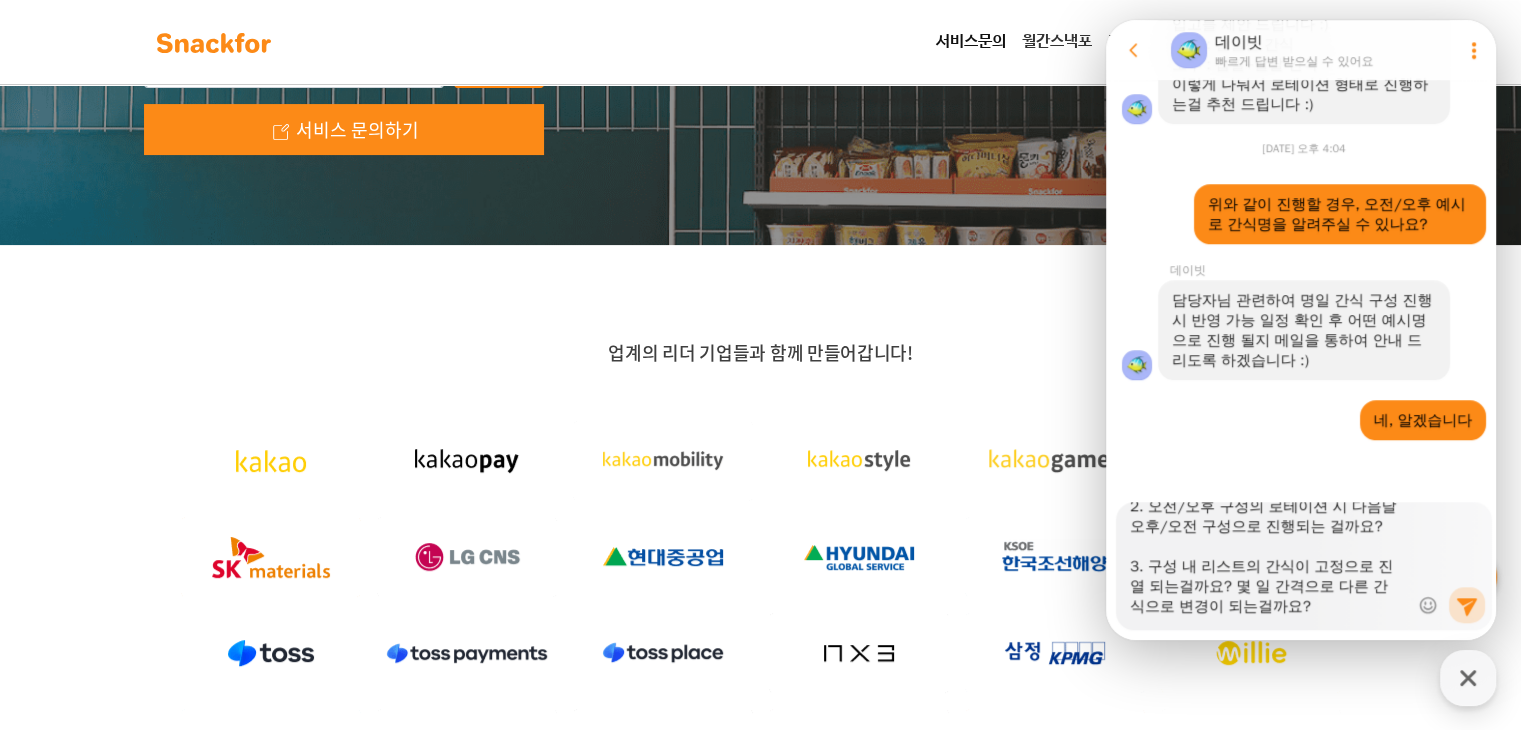 drag, startPoint x: 1340, startPoint y: 605, endPoint x: 1101, endPoint y: 561, distance: 243.01646 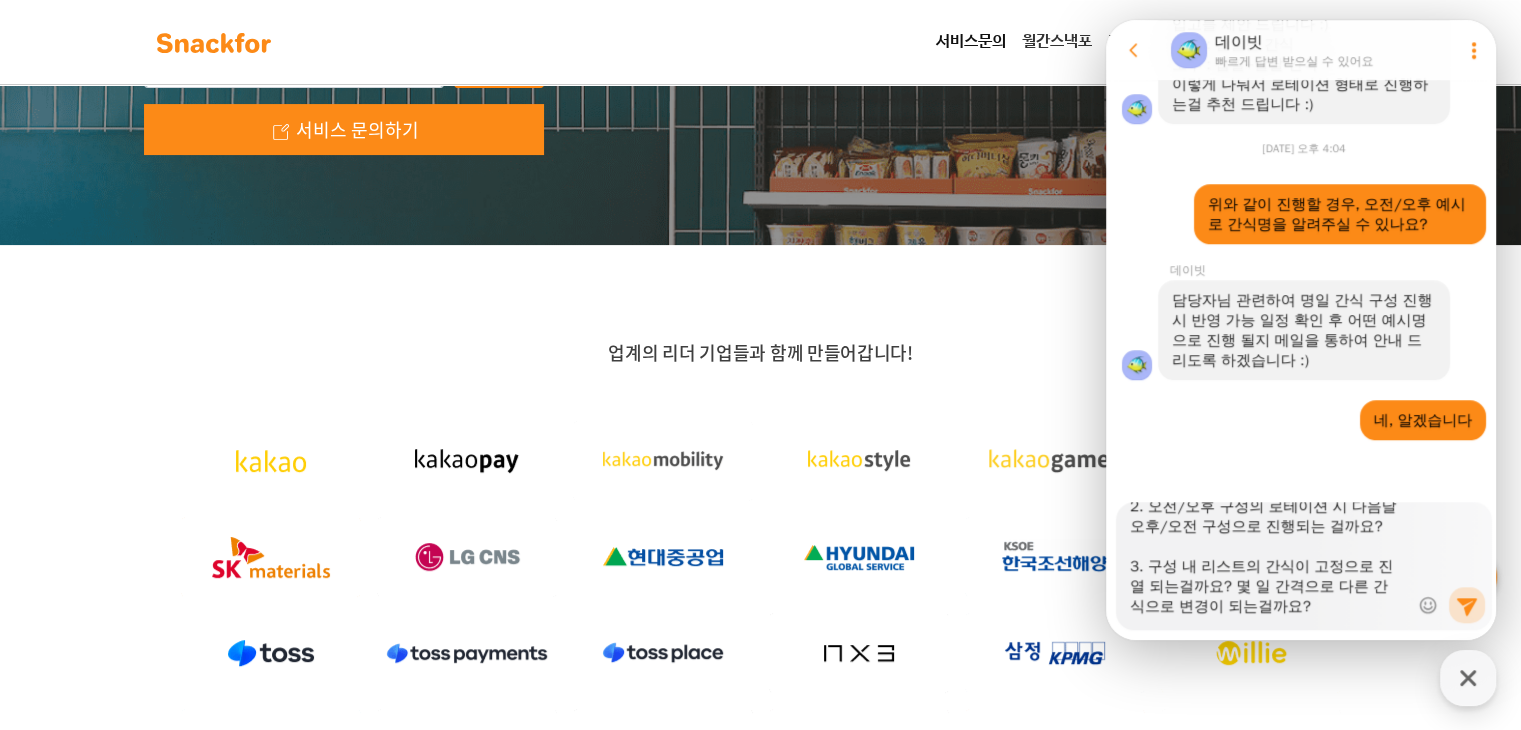 click on "Go to previous page  Chat Room 데이빗 빠르게 답변 받으실 수 있어요  Show userchat action dialog   Message List  대표 사무실 간식 관리 서비스, 스낵포 스낵포에 문의하기 운영시간 보기 [DATE] 오후 3:22  A message sent by an agent  스낵포 반갑습니다, 고객님!  우리 회사 간식 복지 고민이 많으시죠?  상담운영시간 평일 : 09:00~17:00  (점심시간 : 12:00~13:00)  휴무 : 주말, 공휴일 아래 문의유형을 클릭해주시면,  궁금증을 해결해드립니다!  A message sent by me  스낵포멤버스전용  이용 관련 요청 사항  A message sent by an agent  스낵포 스낵포는 고객님의 문의를 환영합니다. 언제든지 무엇이든지 편하게 문의를 남겨주세요. 지금 바로 스낵포의 서비스와 집기류 소개서를 확인하세요! 스낵포 서비스 소개서  A message sent by me   Show context menu  안녕하세요. HDC현대산업개발 총무UNIT [PERSON_NAME] 매니저입니다. 이름" at bounding box center [1301, 20] 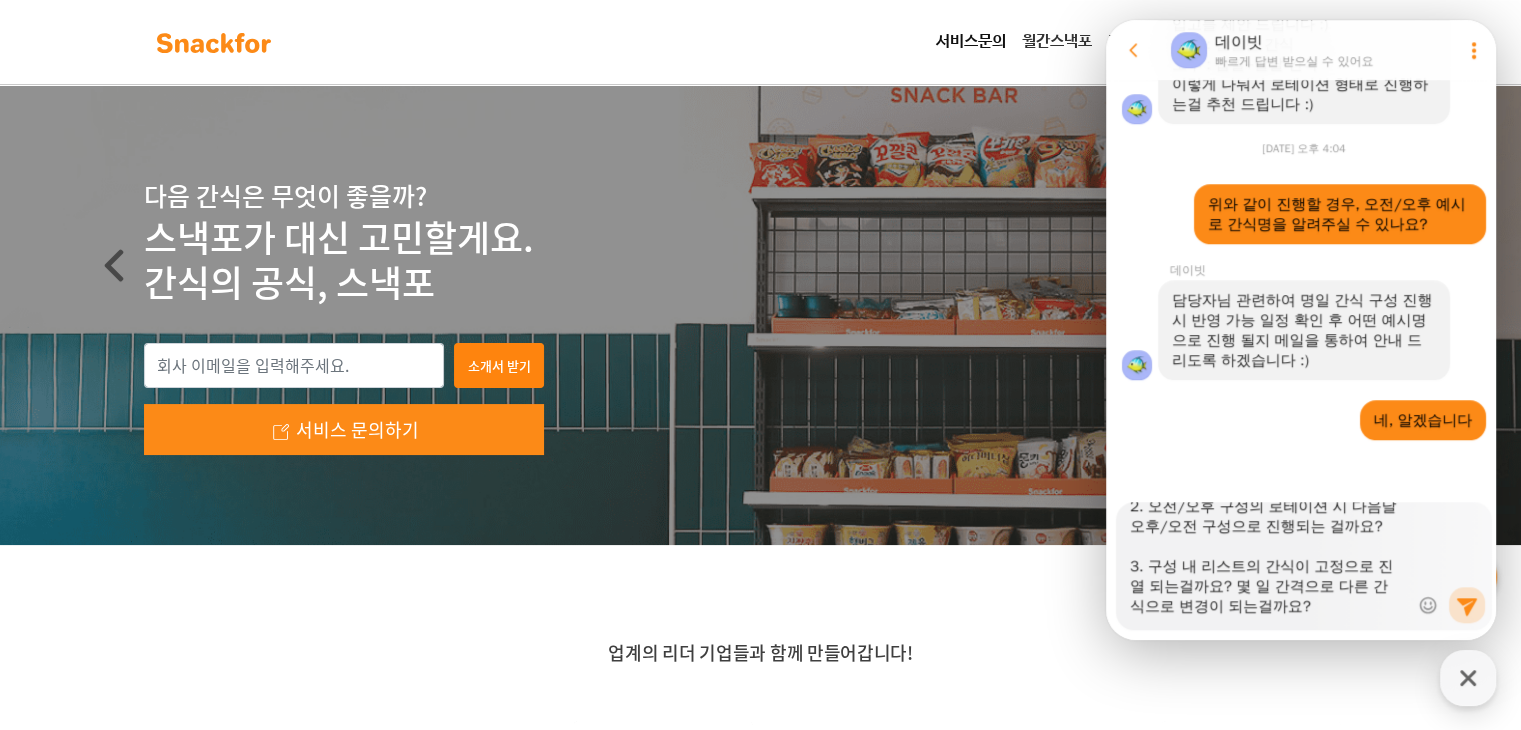 scroll, scrollTop: 0, scrollLeft: 0, axis: both 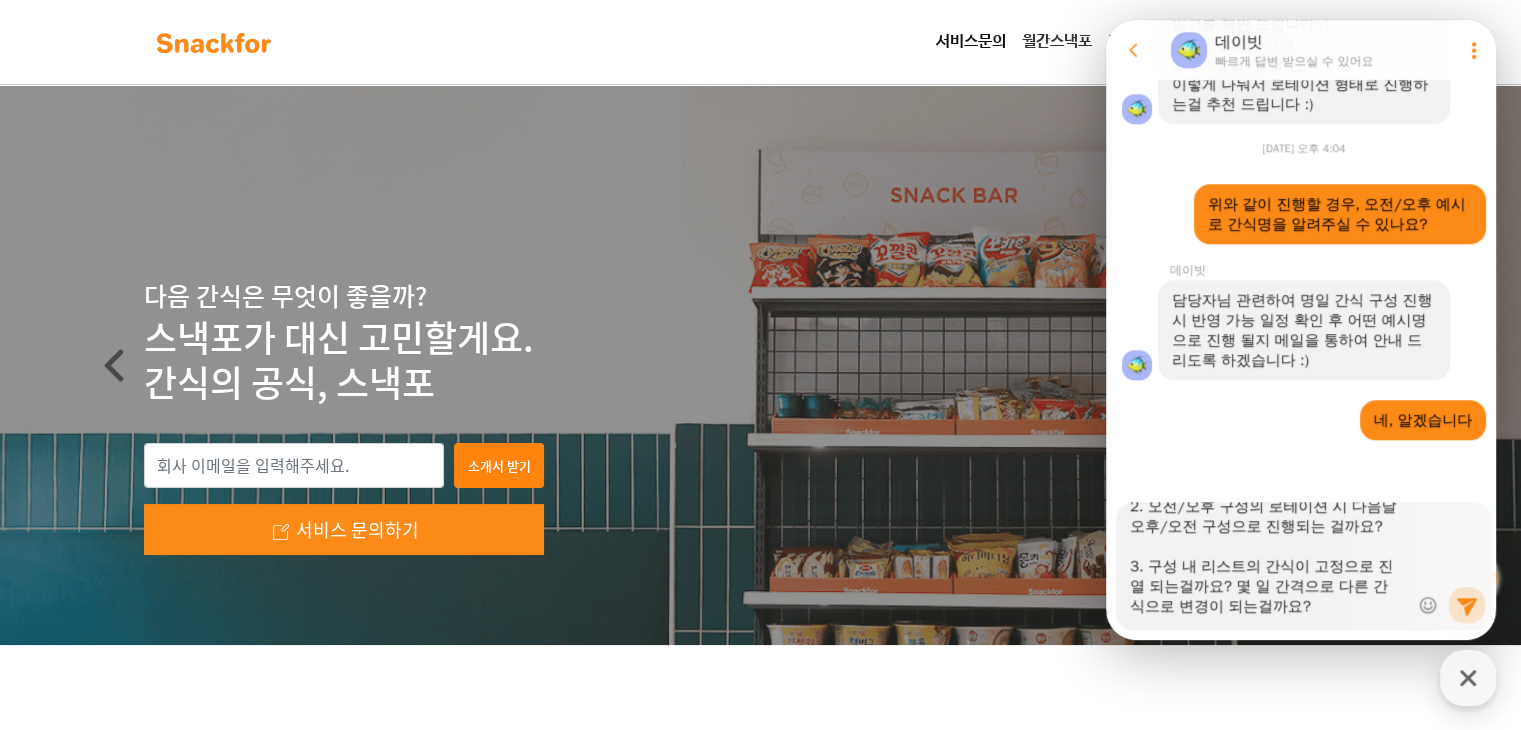click on "안녕하세요. 메일 잘 받았습니다.
몇 가지 질문이 있어서 전달 드립니다.
1. 받은 리스트의 간식 구성으로 진행 시 비용 변화가 있을까요?
2. 오전/오후 구성의 로테이션 시 다음날 오후/오전 구성으로 진행되는 걸까요?
3. 구성 내 리스트의 간식이 고정으로 진열 되는걸까요? 몇 일 간격으로 다른 간식으로 변경이 되는걸까요?" at bounding box center (1269, 559) 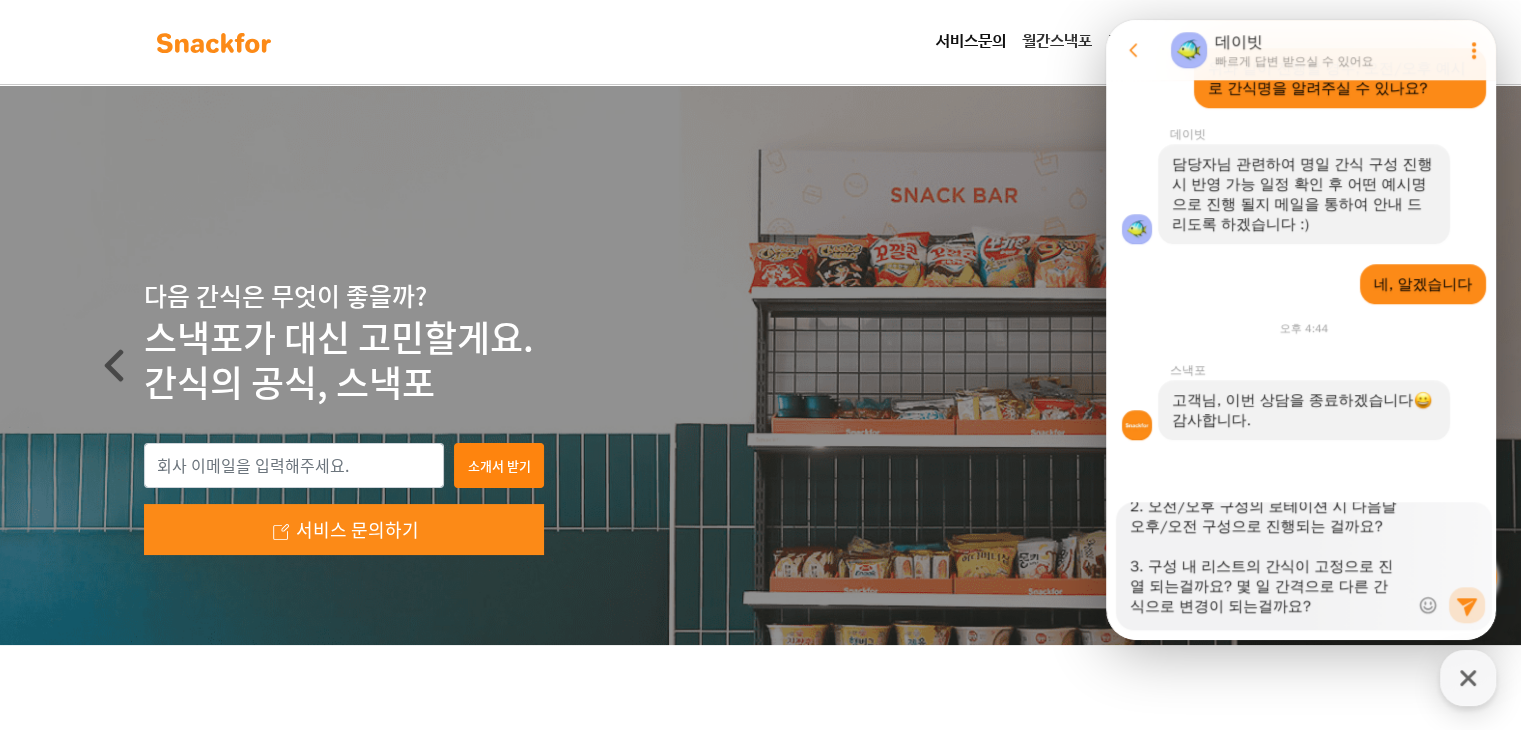 scroll, scrollTop: 1884, scrollLeft: 0, axis: vertical 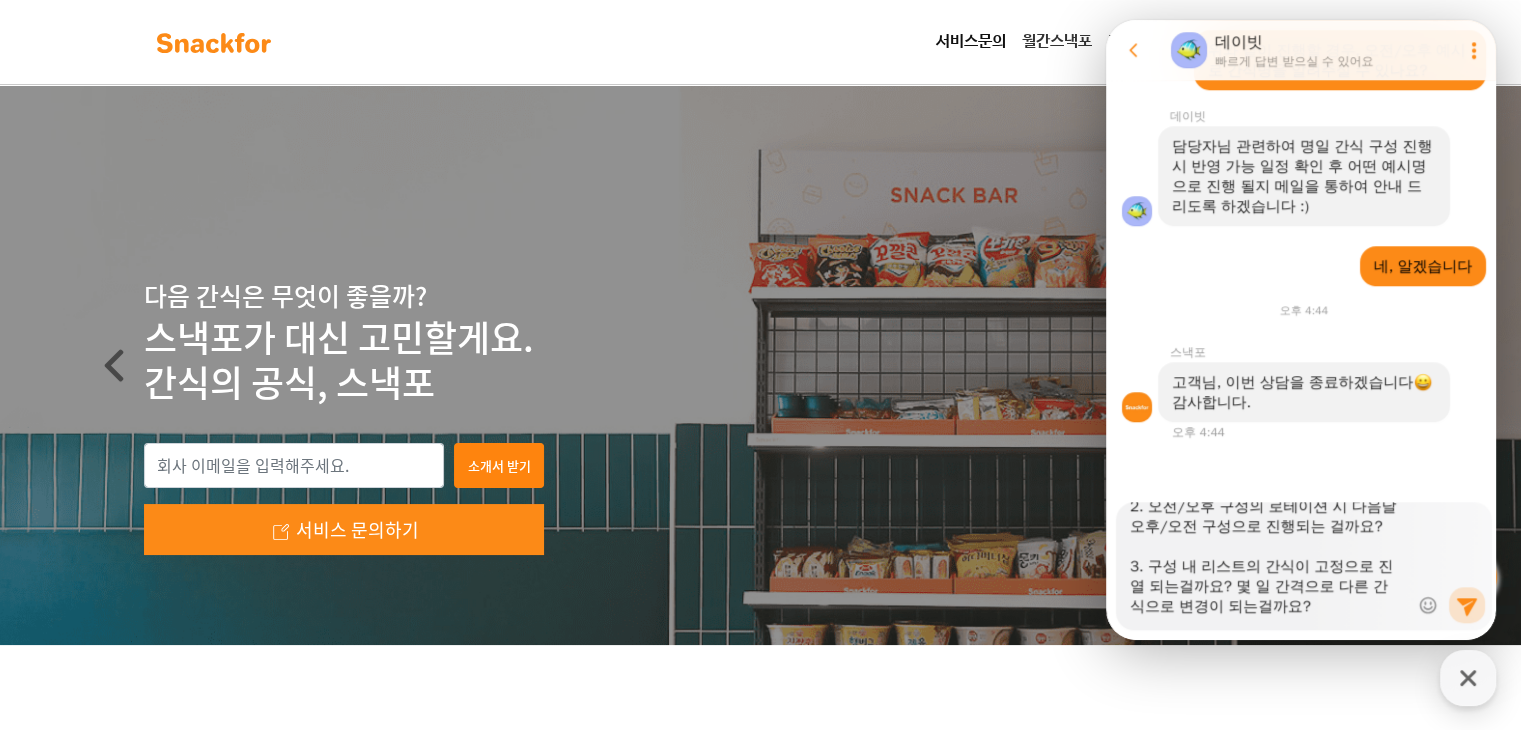 click on "고객님, 이번 상담을 종료하겠습니다   감사합니다." at bounding box center (1304, 392) 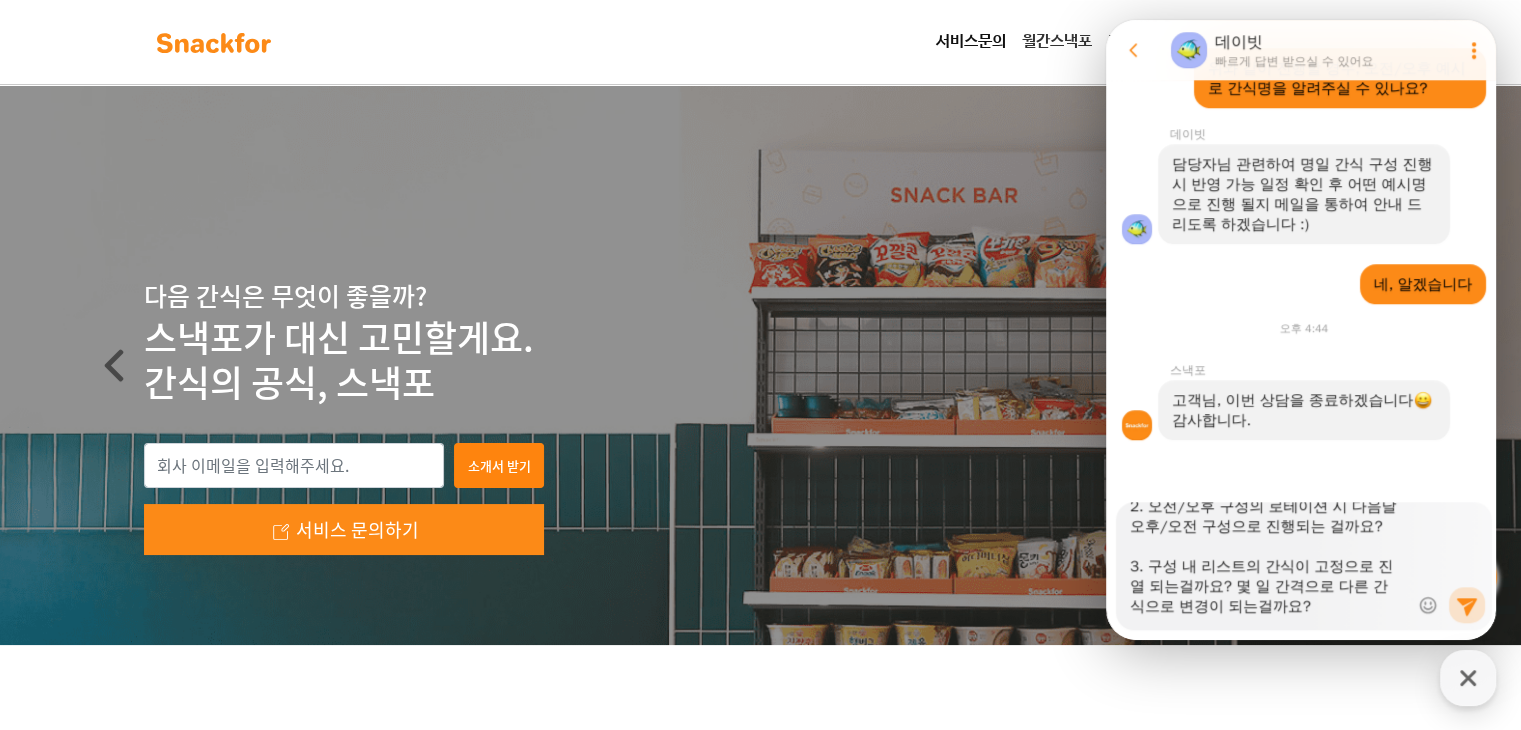 click on "안녕하세요. 메일 잘 받았습니다.
몇 가지 질문이 있어서 전달 드립니다.
1. 받은 리스트의 간식 구성으로 진행 시 비용 변화가 있을까요?
2. 오전/오후 구성의 로테이션 시 다음날 오후/오전 구성으로 진행되는 걸까요?
3. 구성 내 리스트의 간식이 고정으로 진열 되는걸까요? 몇 일 간격으로 다른 간식으로 변경이 되는걸까요?" at bounding box center [1269, 559] 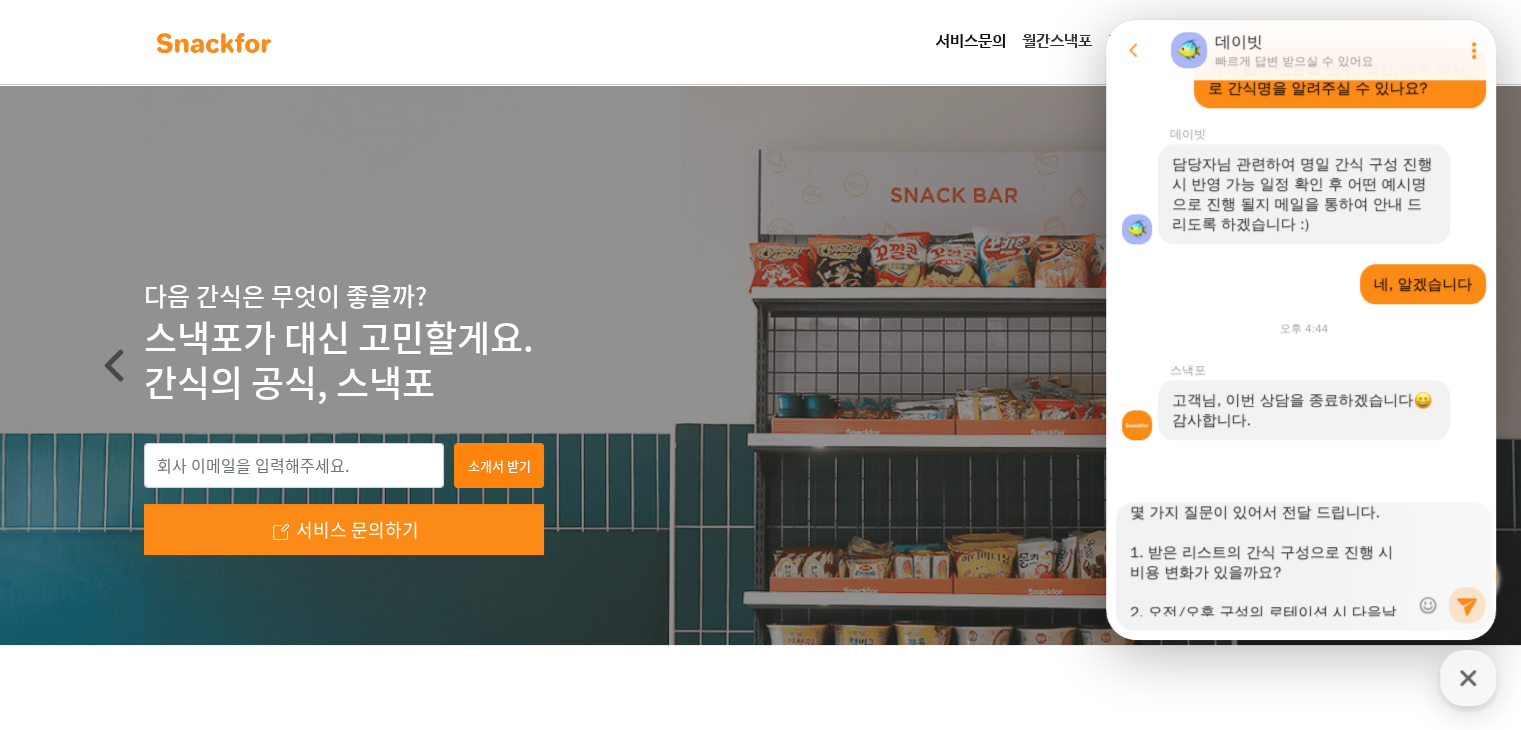 scroll, scrollTop: 0, scrollLeft: 0, axis: both 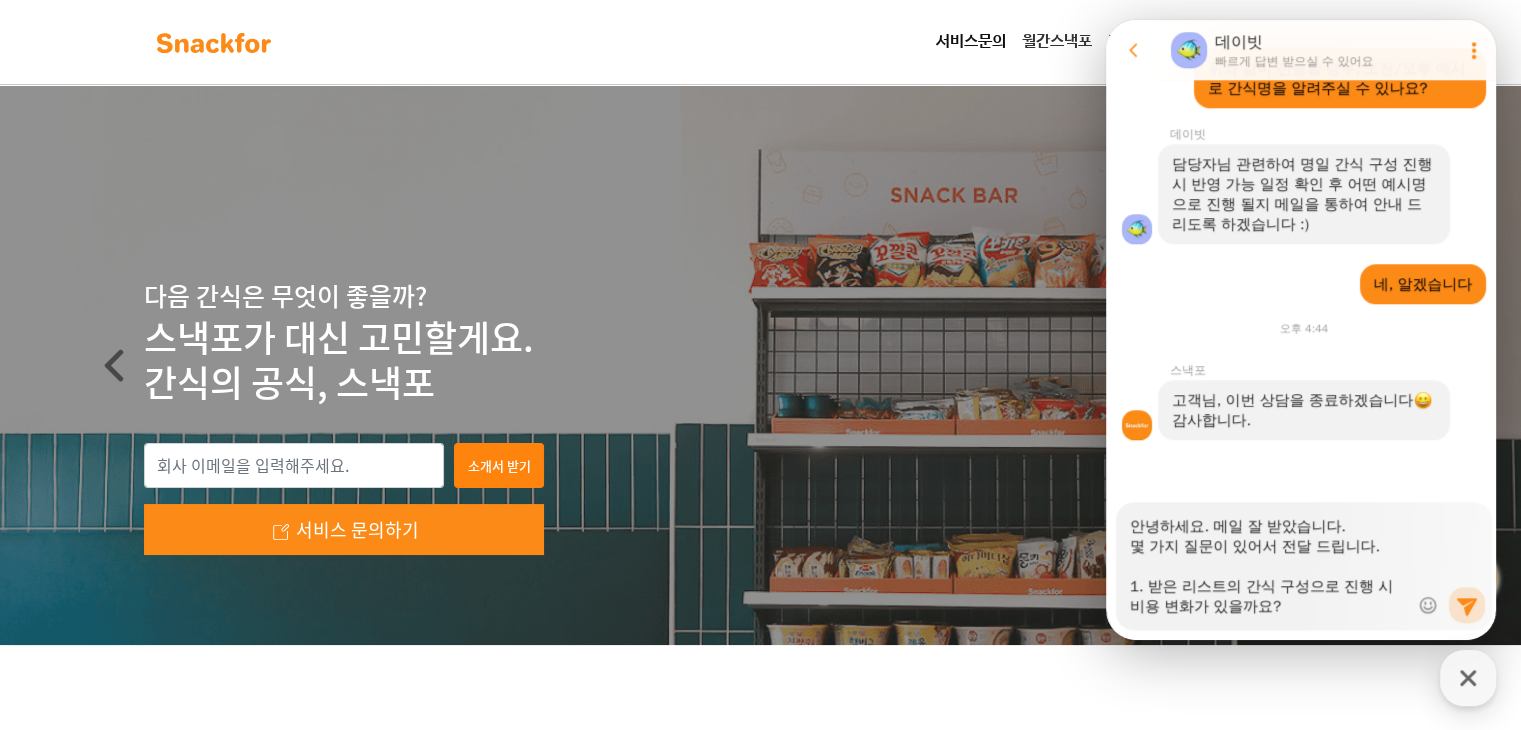 click on "안녕하세요. 메일 잘 받았습니다.
몇 가지 질문이 있어서 전달 드립니다.
1. 받은 리스트의 간식 구성으로 진행 시 비용 변화가 있을까요?
2. 오전/오후 구성의 로테이션 시 다음날 오후/오전 구성으로 진행되는 걸까요?
3. 구성 내 리스트의 간식이 고정으로 진열 되는걸까요? 몇 일 간격으로 다른 간식으로 변경이 되는걸까요?" at bounding box center (1269, 559) 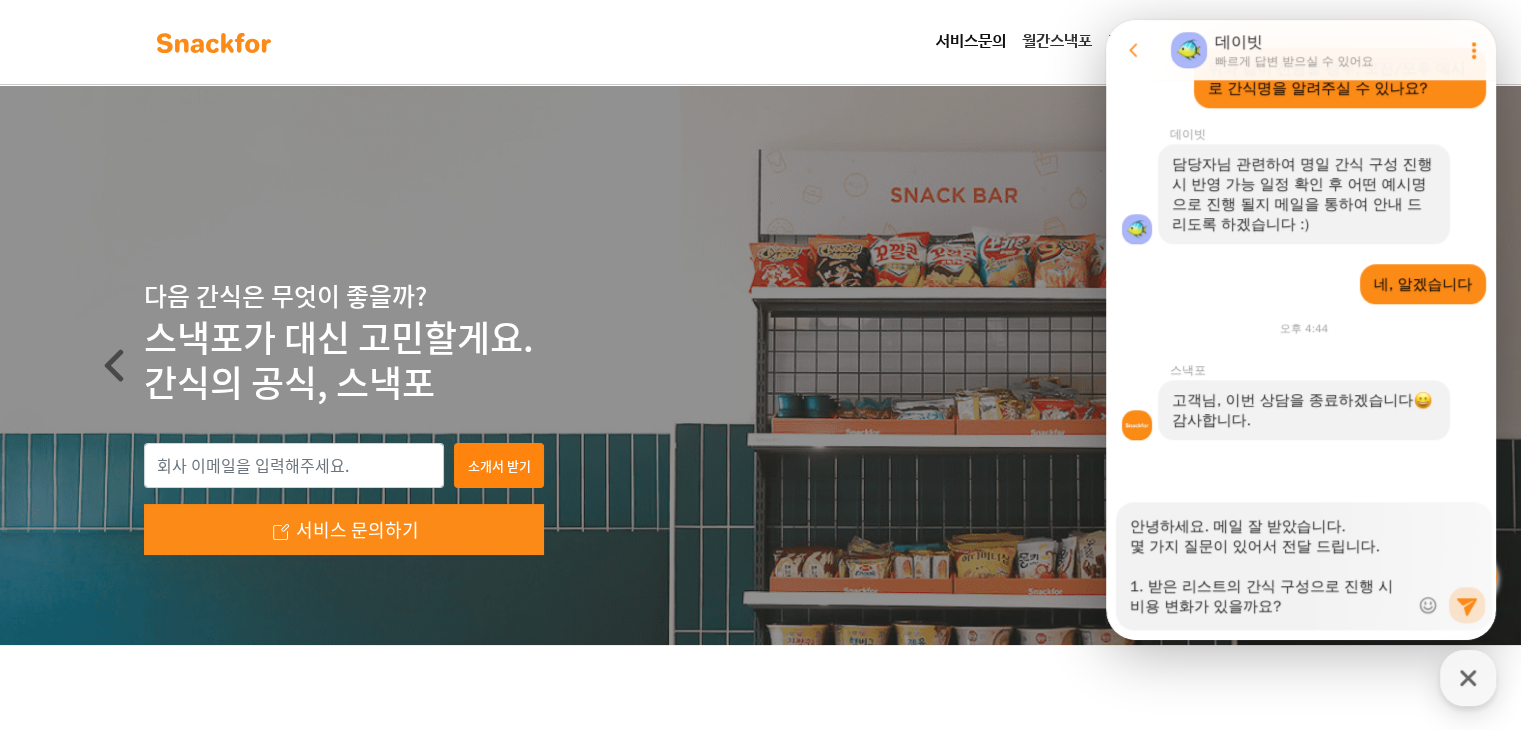 click on "안녕하세요. 메일 잘 받았습니다.
몇 가지 질문이 있어서 전달 드립니다.
1. 받은 리스트의 간식 구성으로 진행 시 비용 변화가 있을까요?
2. 오전/오후 구성의 로테이션 시 다음날 오후/오전 구성으로 진행되는 걸까요?
3. 구성 내 리스트의 간식이 고정으로 진열 되는걸까요? 몇 일 간격으로 다른 간식으로 변경이 되는걸까요?" at bounding box center [1269, 559] 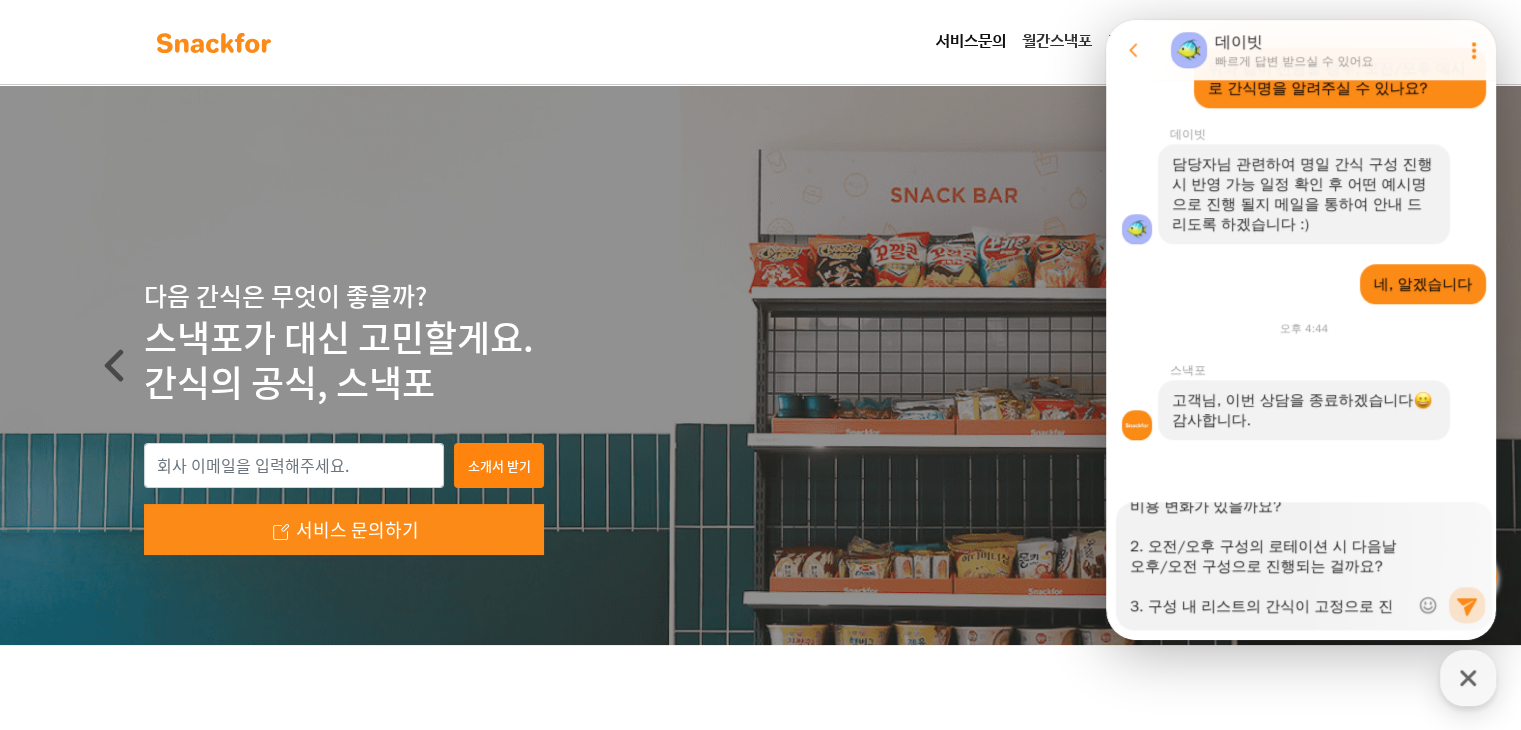 drag, startPoint x: 1244, startPoint y: 547, endPoint x: 1269, endPoint y: 565, distance: 30.805843 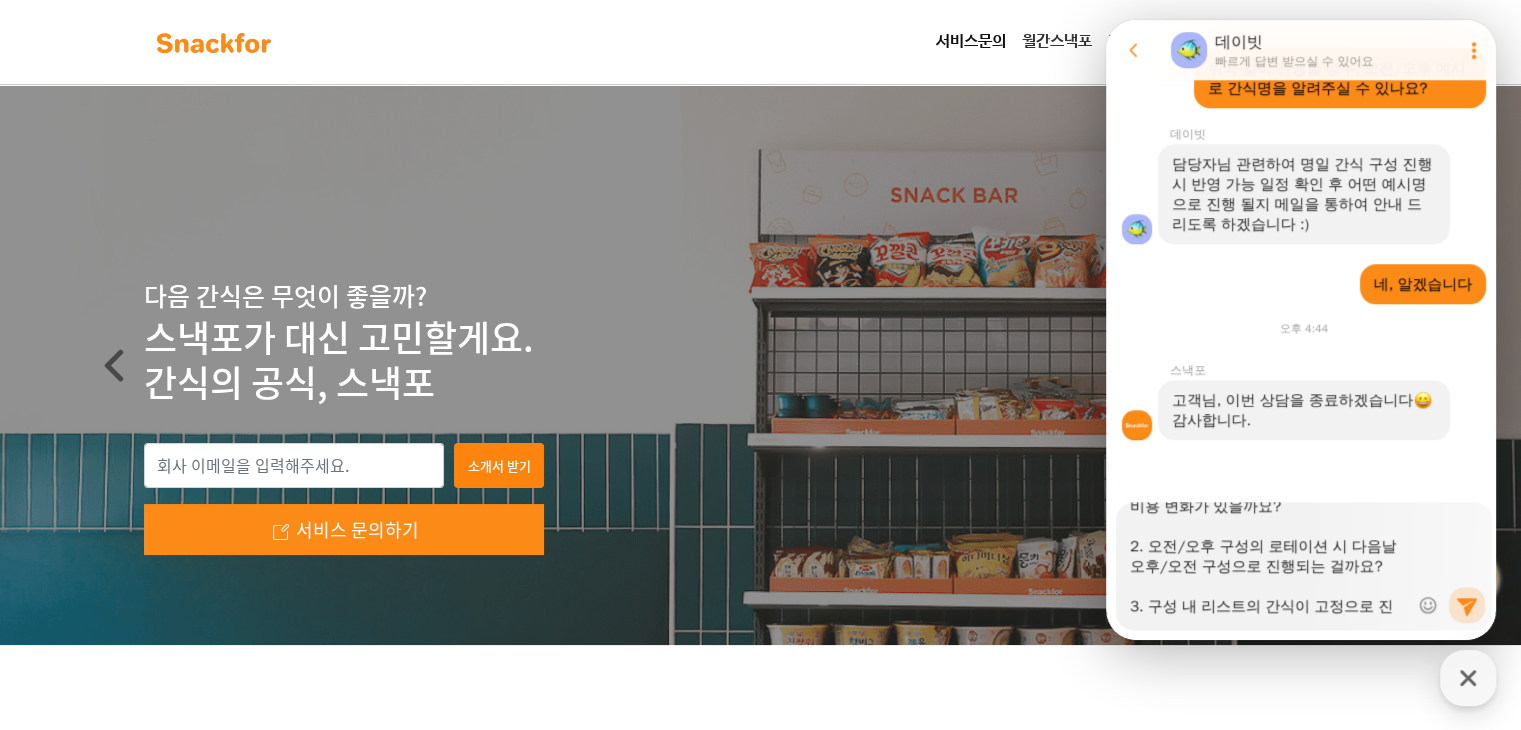 click on "안녕하세요. 메일 잘 받았습니다.
몇 가지 질문이 있어서 전달 드립니다.
1. 받은 리스트의 간식 구성으로 진행 시 비용 변화가 있을까요?
2. 오전/오후 구성의 로테이션 시 다음날 오후/오전 구성으로 진행되는 걸까요?
3. 구성 내 리스트의 간식이 고정으로 진열 되는걸까요? 몇 일 간격으로 다른 간식으로 변경이 되는걸까요?" at bounding box center (1269, 559) 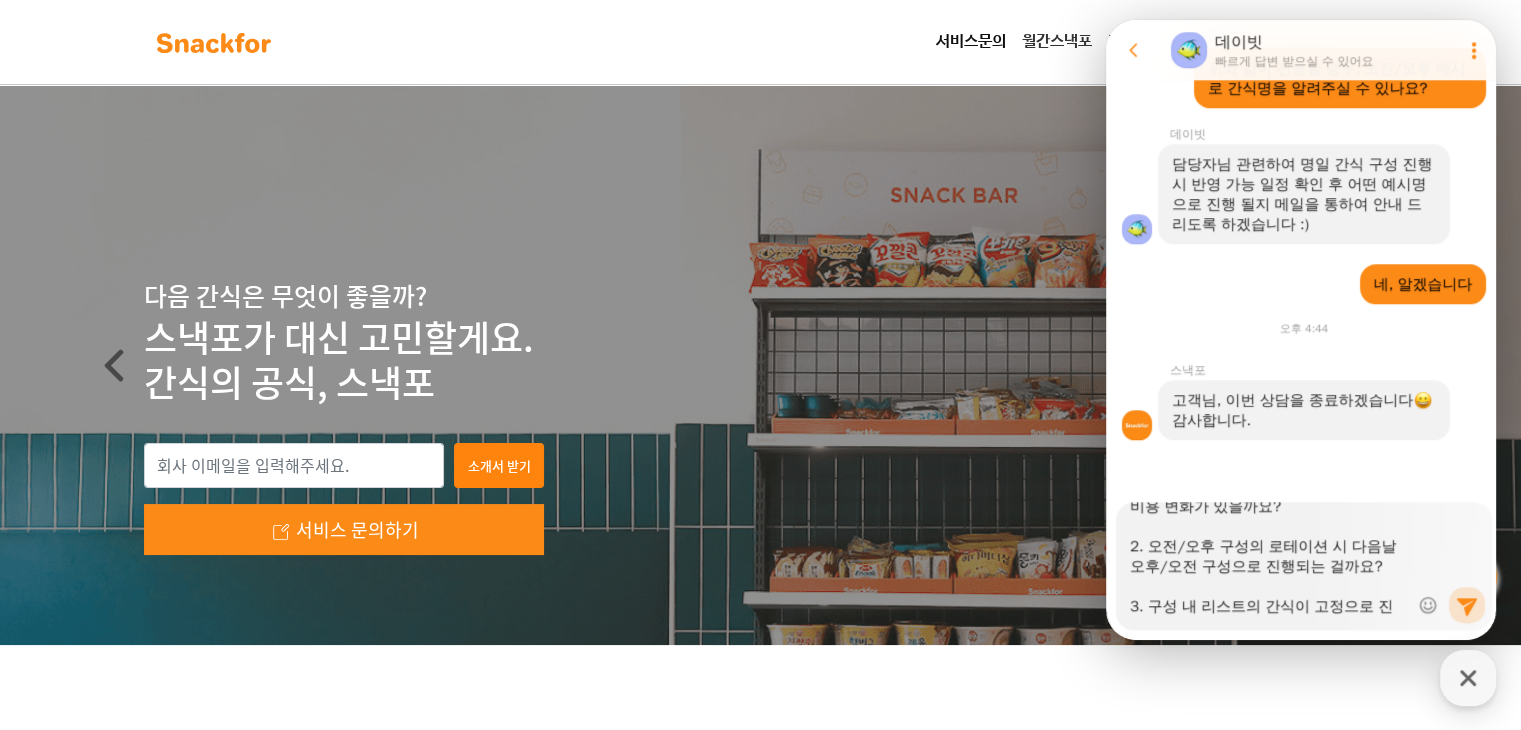 scroll, scrollTop: 160, scrollLeft: 0, axis: vertical 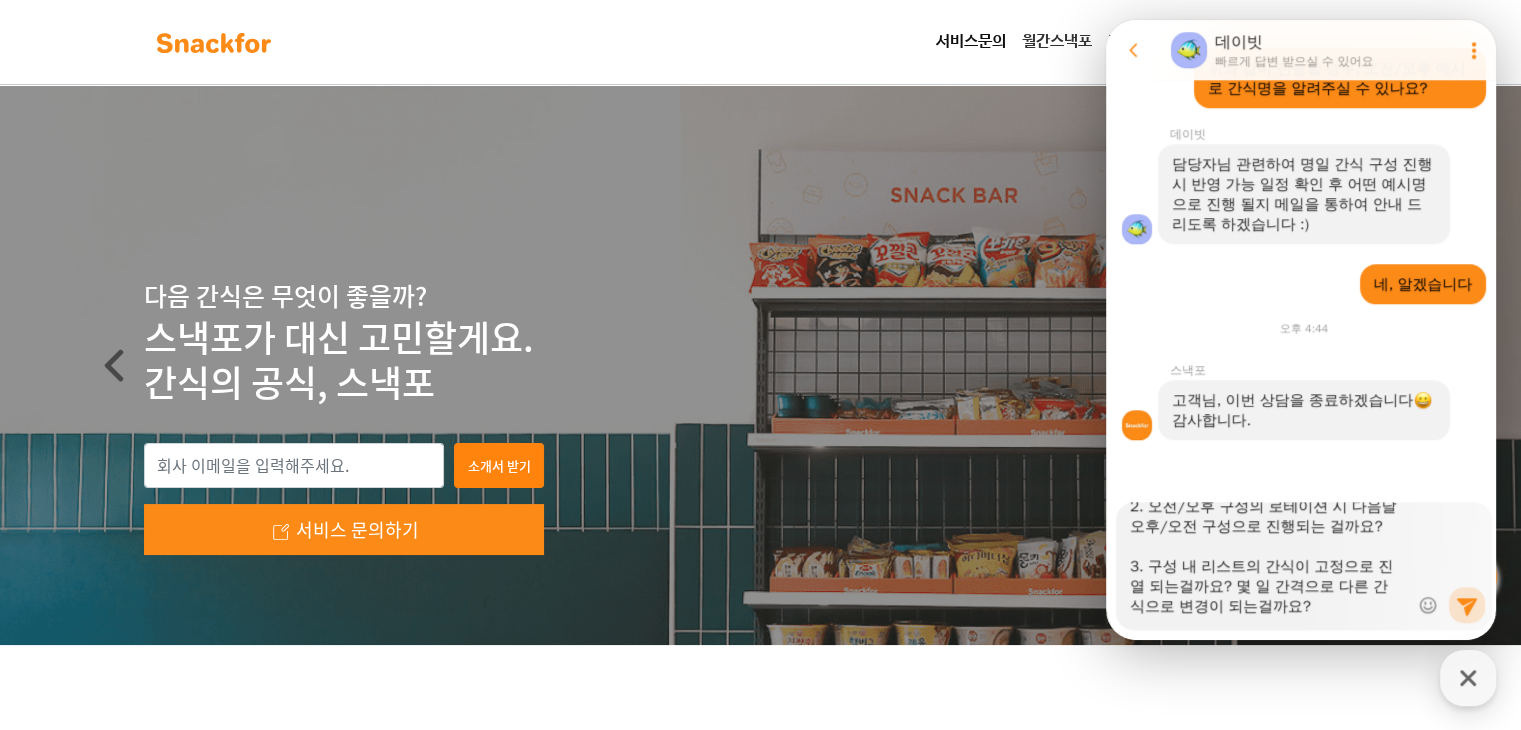 drag, startPoint x: 1199, startPoint y: 562, endPoint x: 1320, endPoint y: 600, distance: 126.82665 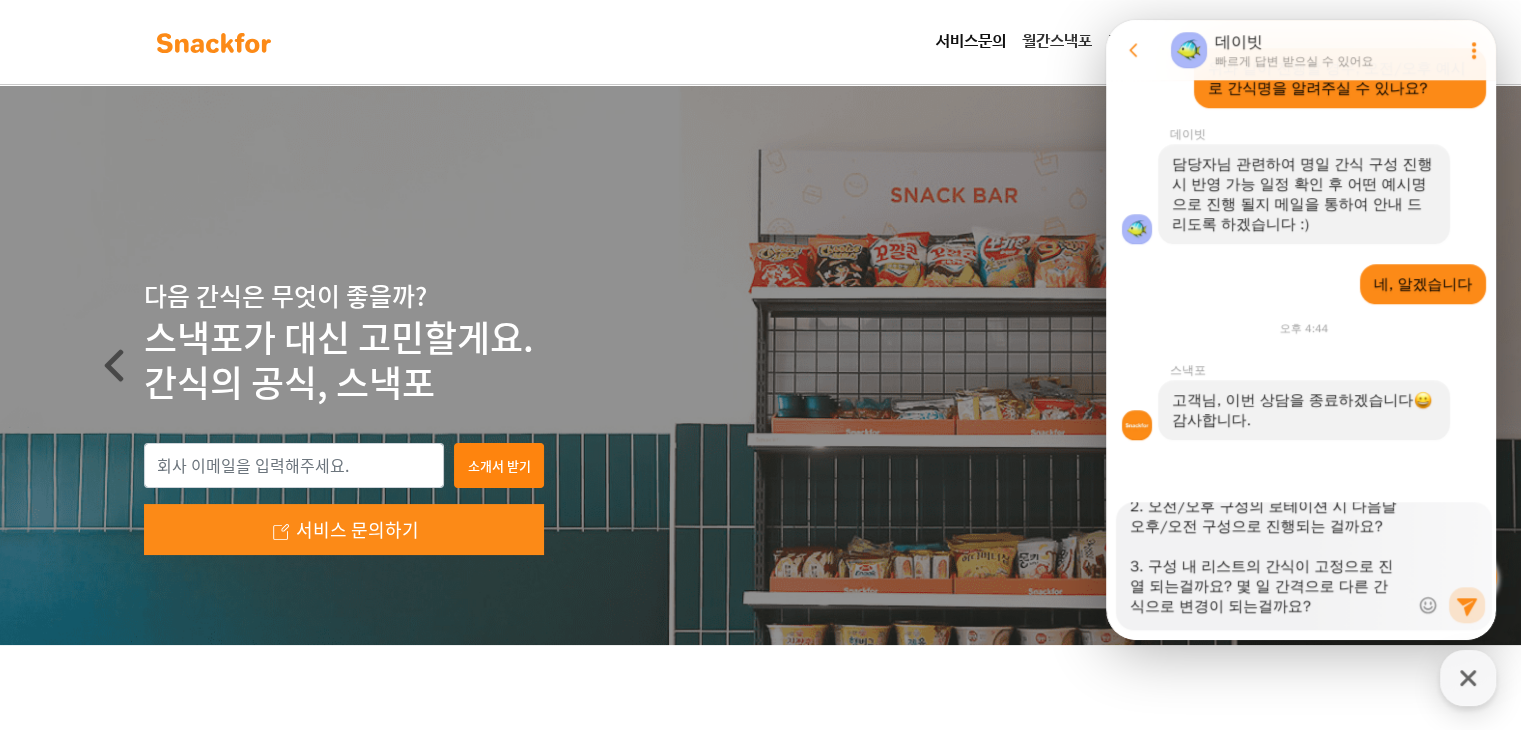 click on "안녕하세요. 메일 잘 받았습니다.
몇 가지 질문이 있어서 전달 드립니다.
1. 받은 리스트의 간식 구성으로 진행 시 비용 변화가 있을까요?
2. 오전/오후 구성의 로테이션 시 다음날 오후/오전 구성으로 진행되는 걸까요?
3. 구성 내 리스트의 간식이 고정으로 진열 되는걸까요? 몇 일 간격으로 다른 간식으로 변경이 되는걸까요?" at bounding box center [1269, 559] 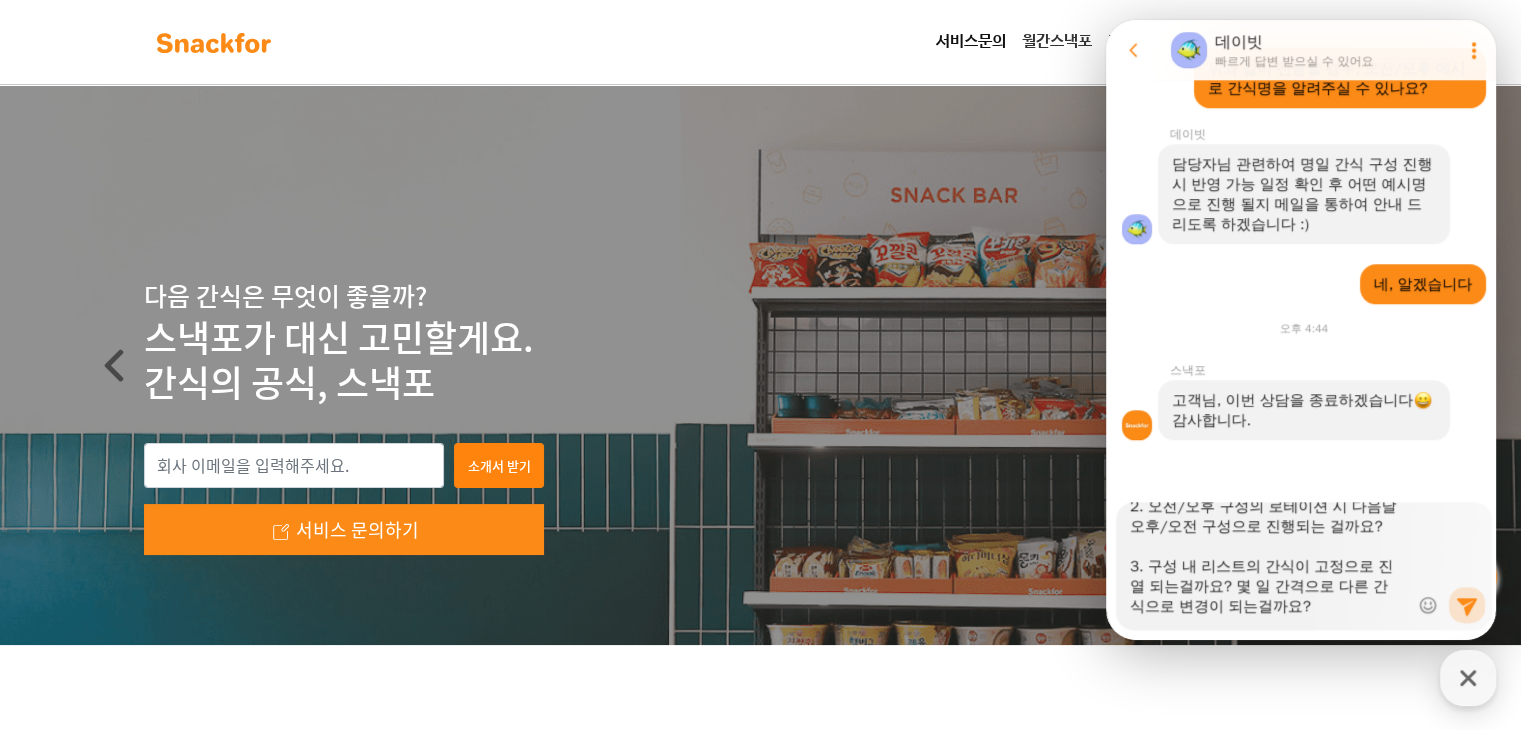 drag, startPoint x: 1341, startPoint y: 609, endPoint x: 1131, endPoint y: 555, distance: 216.83173 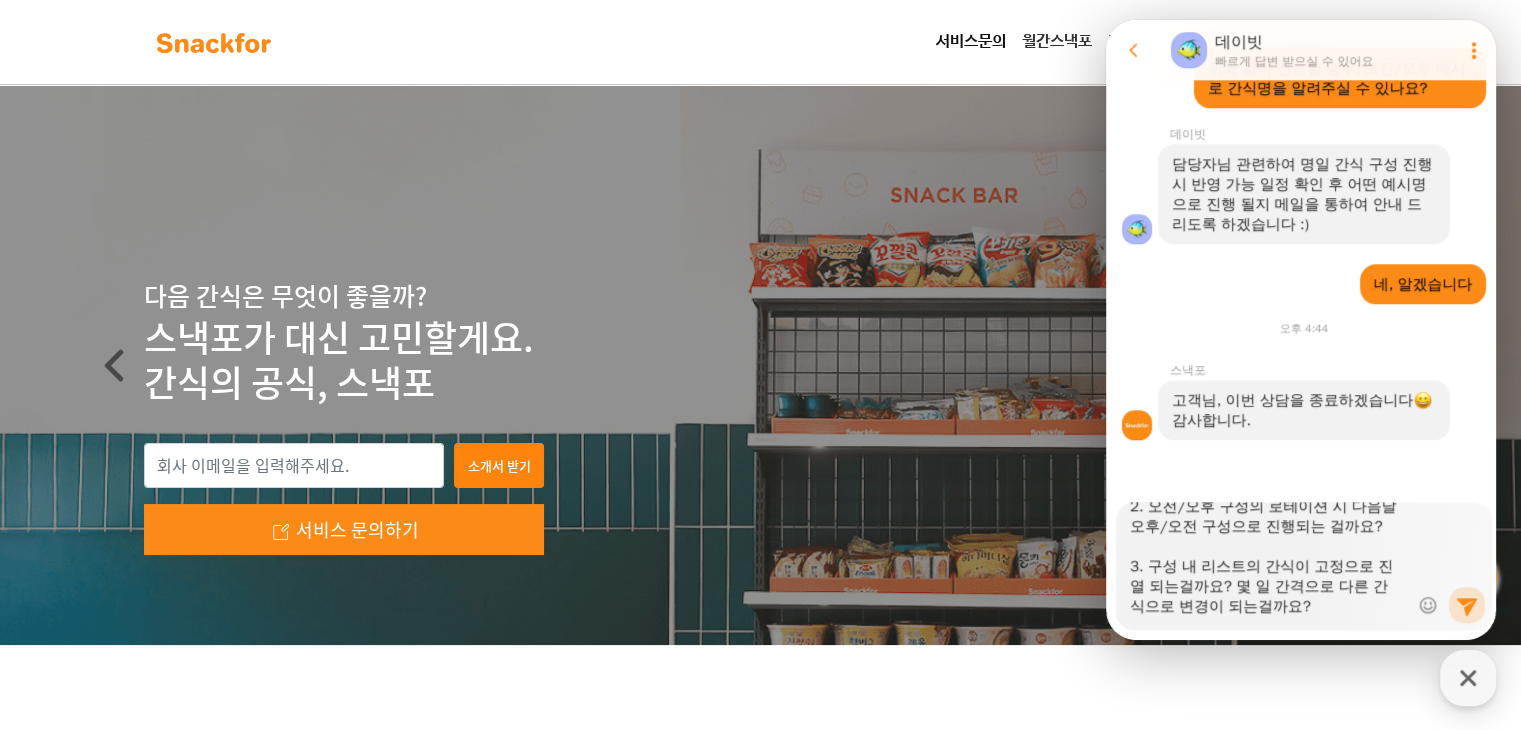 click on "안녕하세요. 메일 잘 받았습니다.
몇 가지 질문이 있어서 전달 드립니다.
1. 받은 리스트의 간식 구성으로 진행 시 비용 변화가 있을까요?
2. 오전/오후 구성의 로테이션 시 다음날 오후/오전 구성으로 진행되는 걸까요?
3. 구성 내 리스트의 간식이 고정으로 진열 되는걸까요? 몇 일 간격으로 다른 간식으로 변경이 되는걸까요?" at bounding box center [1269, 559] 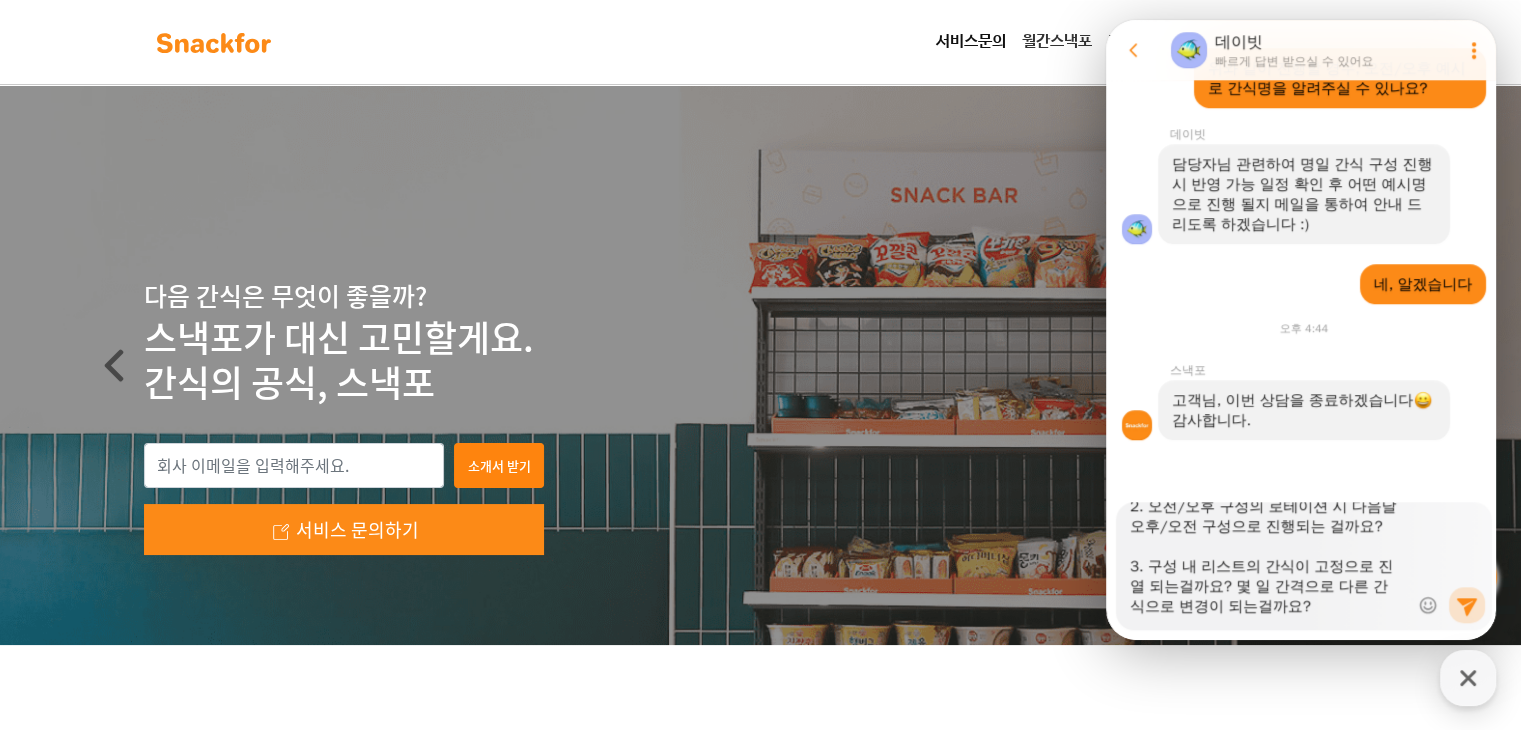 scroll, scrollTop: 0, scrollLeft: 0, axis: both 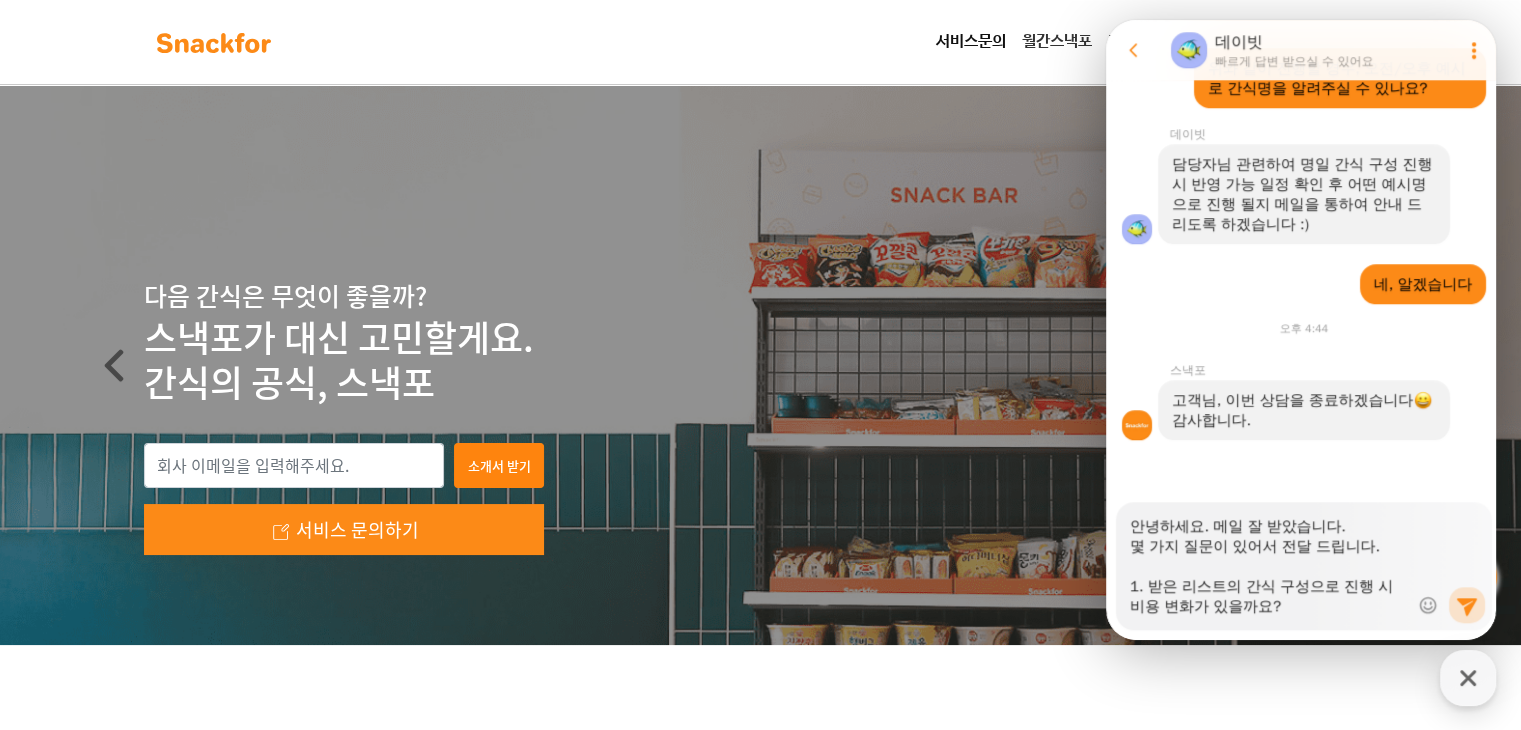 type on "x" 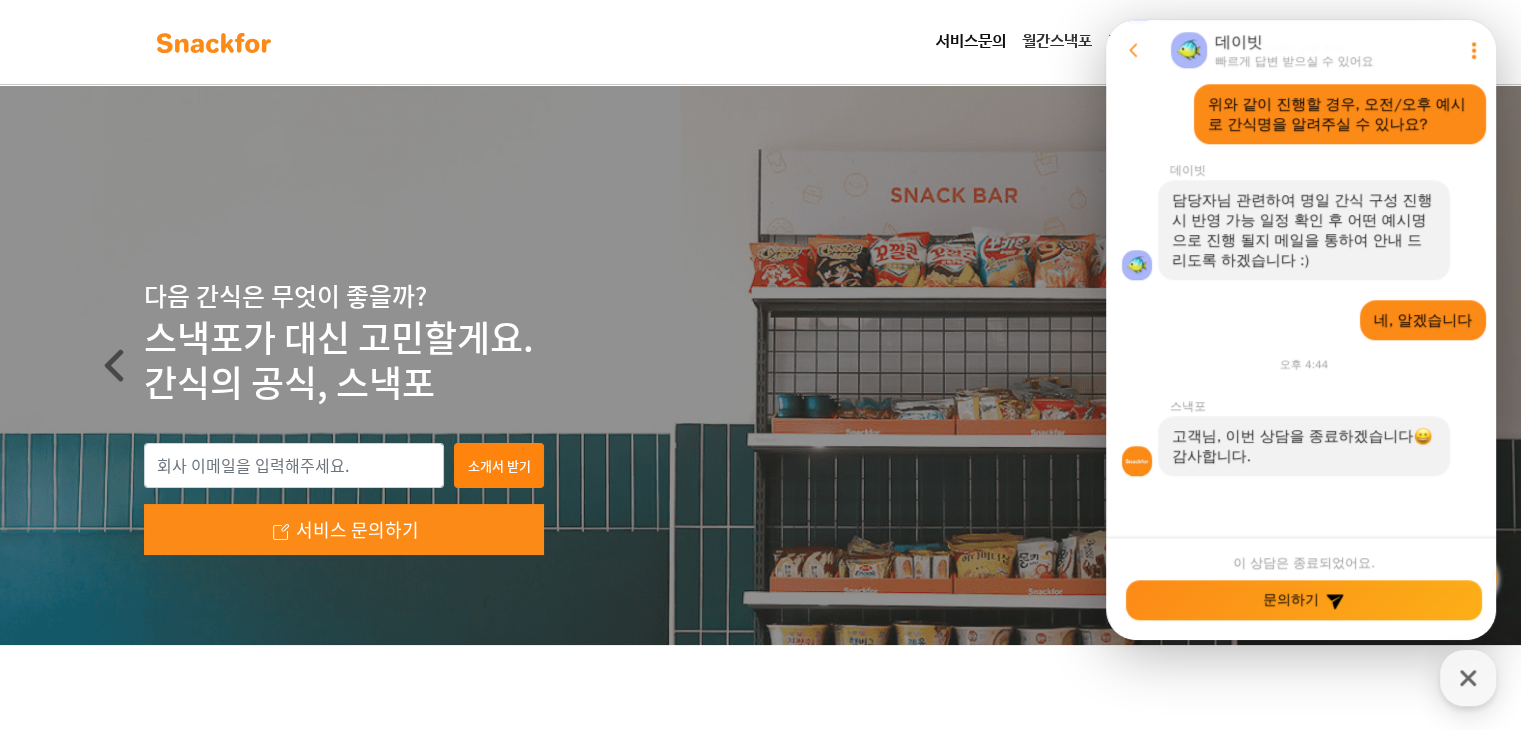 scroll, scrollTop: 1848, scrollLeft: 0, axis: vertical 